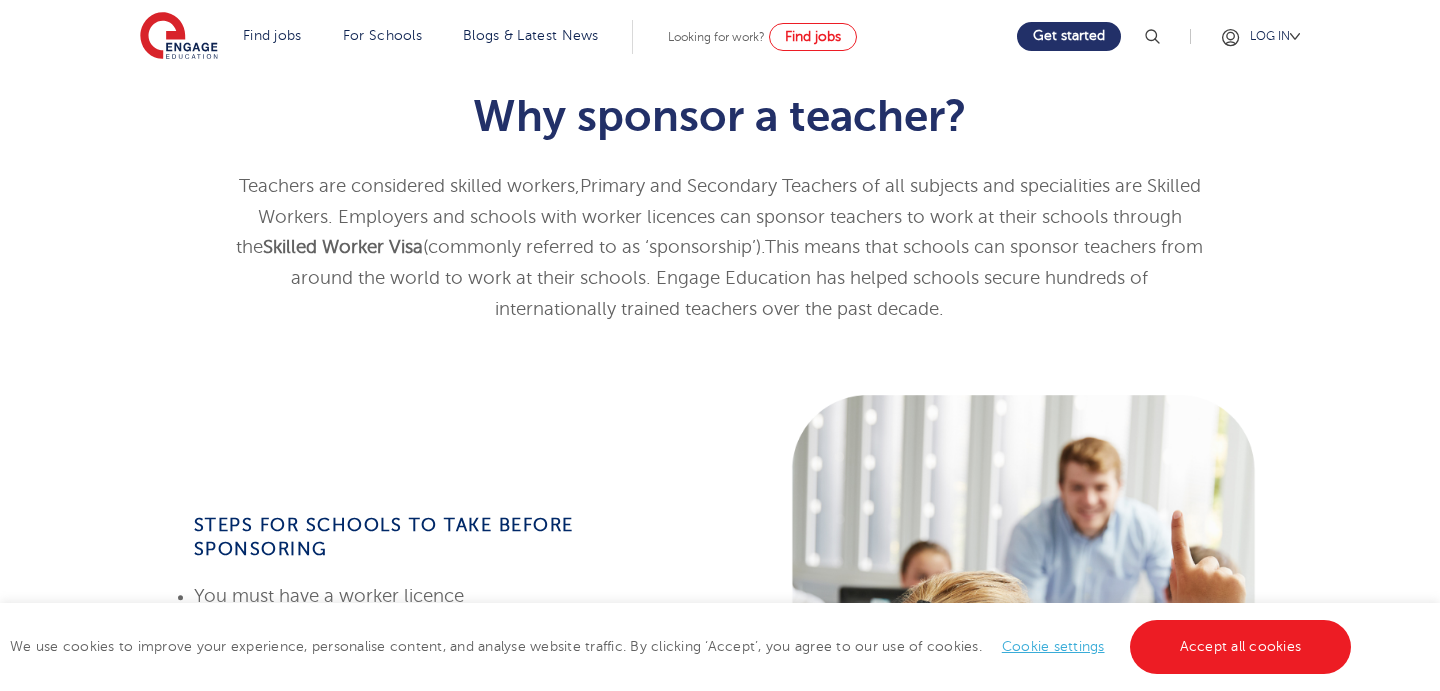 scroll, scrollTop: 505, scrollLeft: 0, axis: vertical 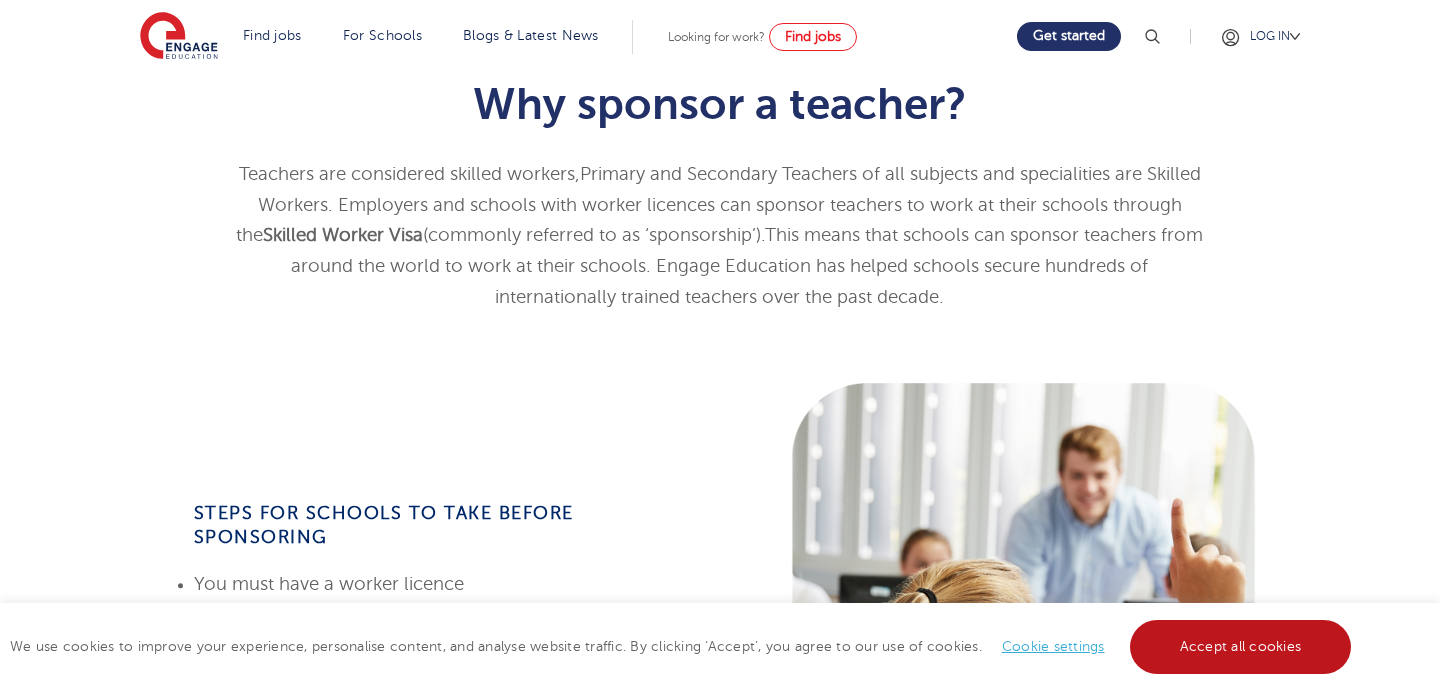 click on "Accept all cookies" at bounding box center (1241, 647) 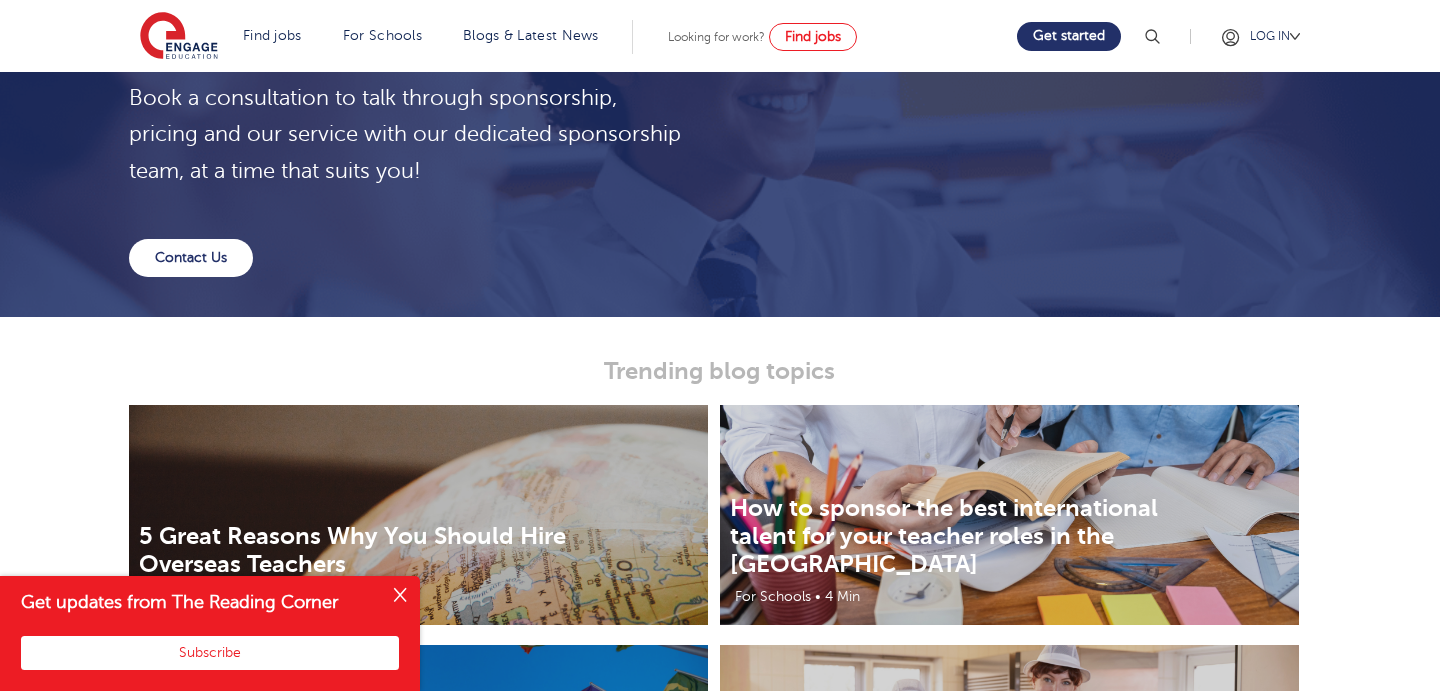 scroll, scrollTop: 3586, scrollLeft: 0, axis: vertical 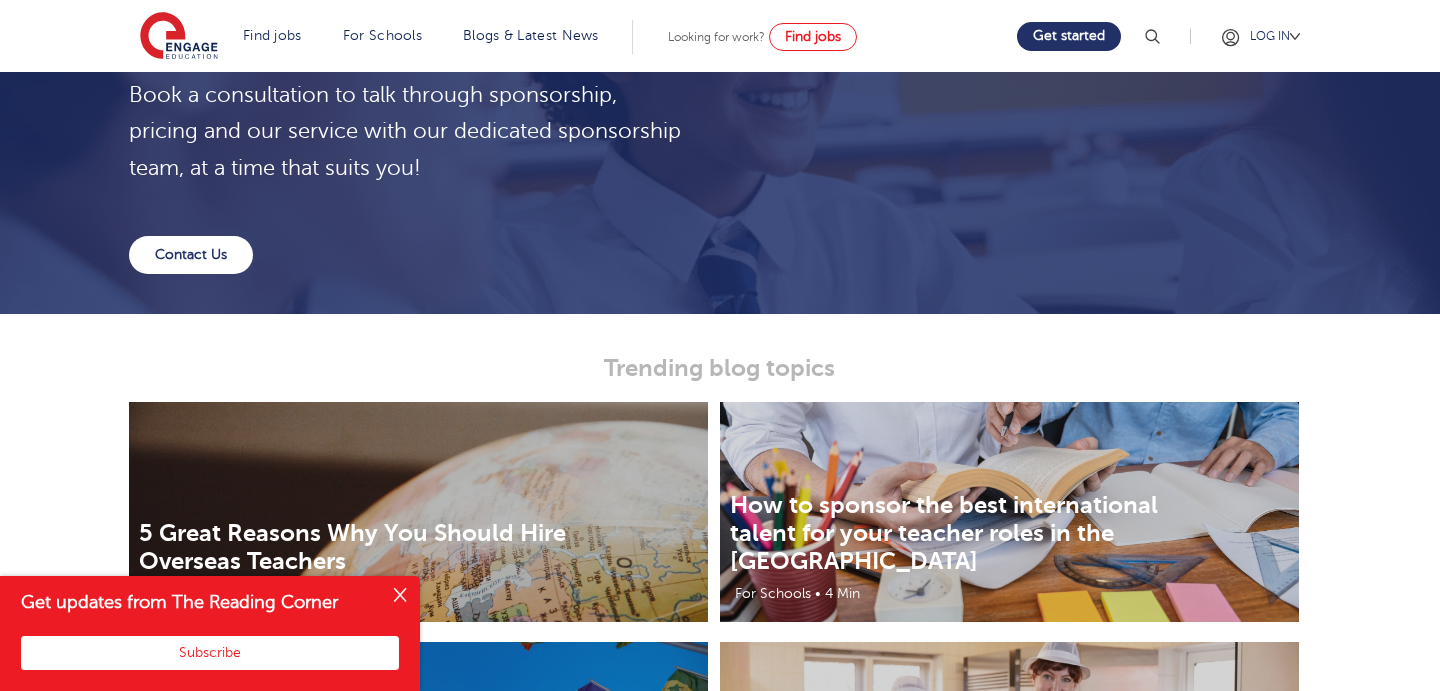 click at bounding box center [400, 596] 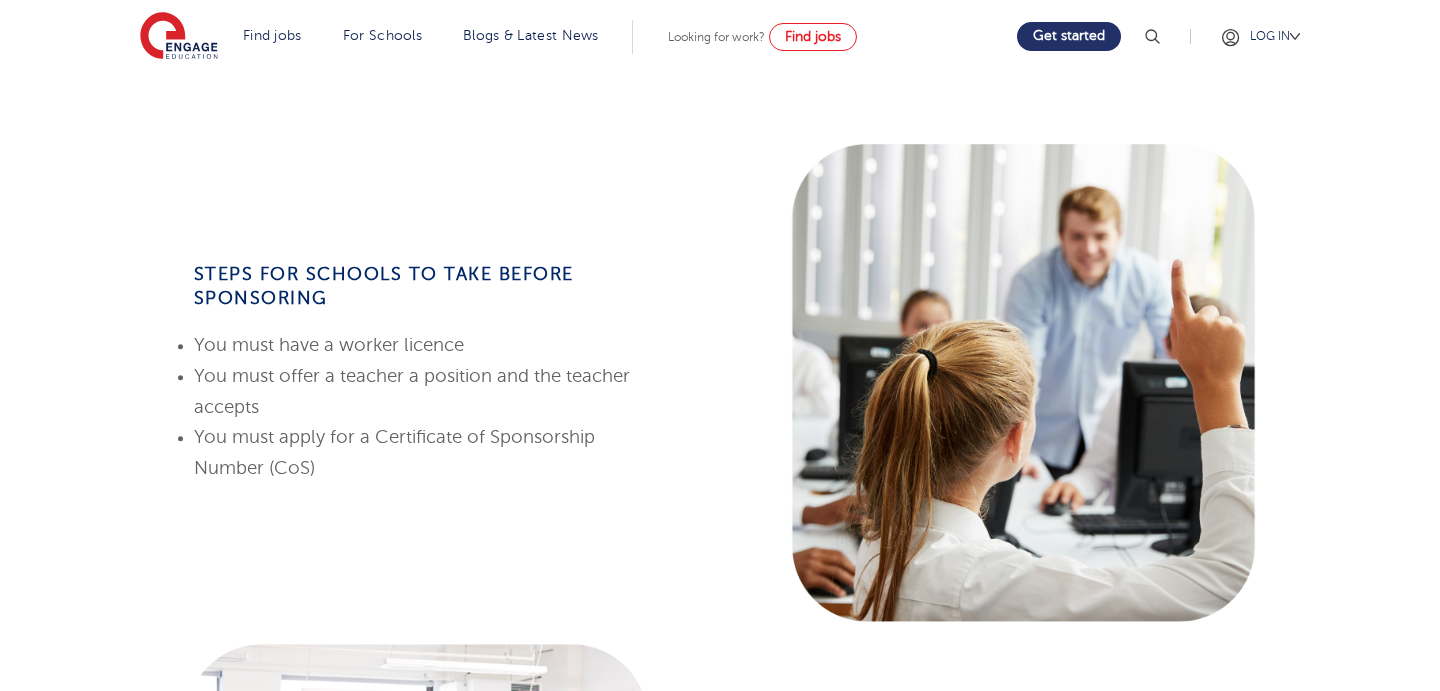 scroll, scrollTop: 0, scrollLeft: 0, axis: both 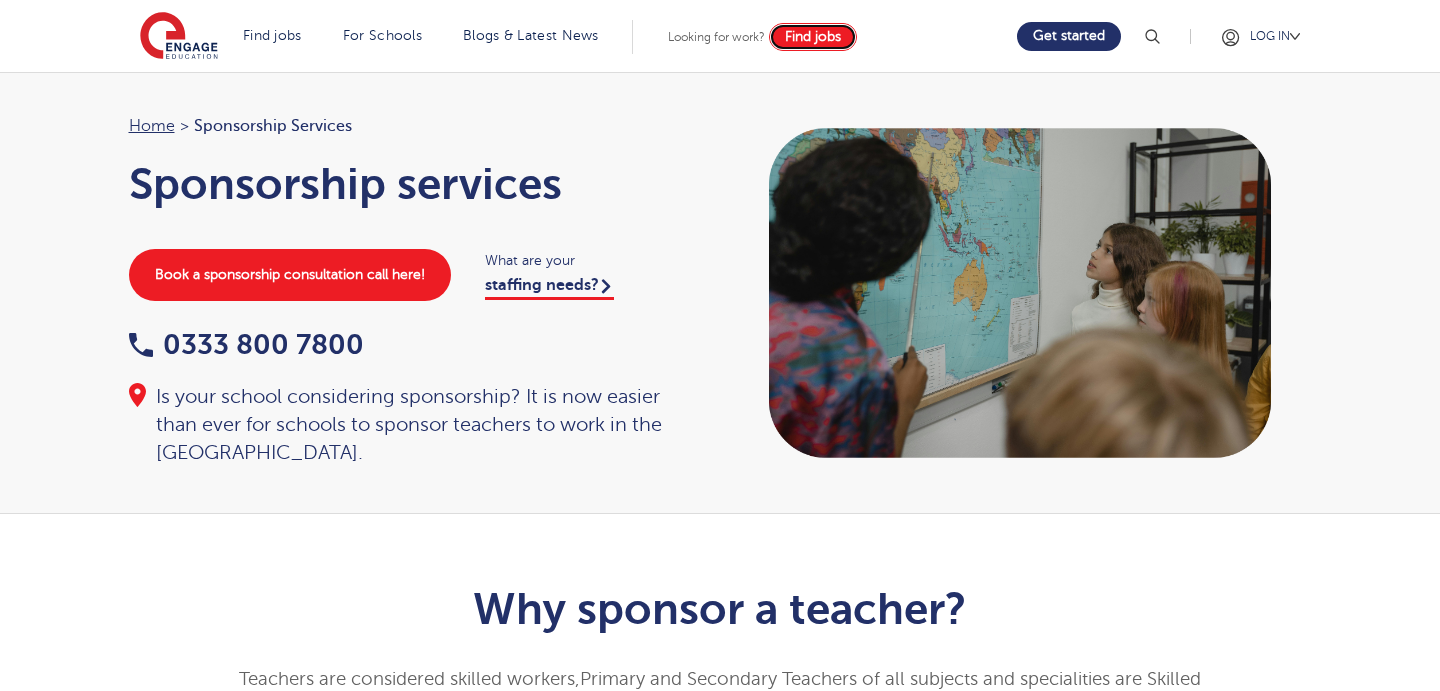 click on "Find jobs" at bounding box center (813, 36) 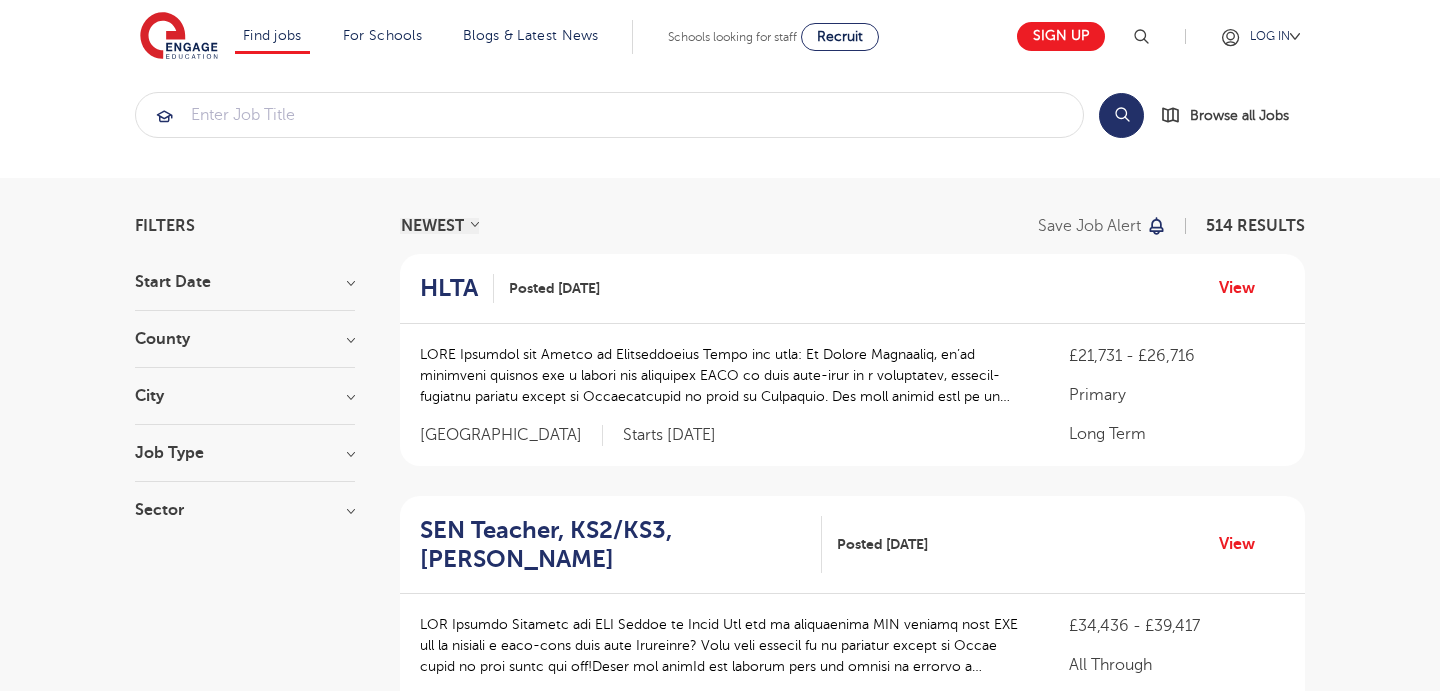scroll, scrollTop: 0, scrollLeft: 0, axis: both 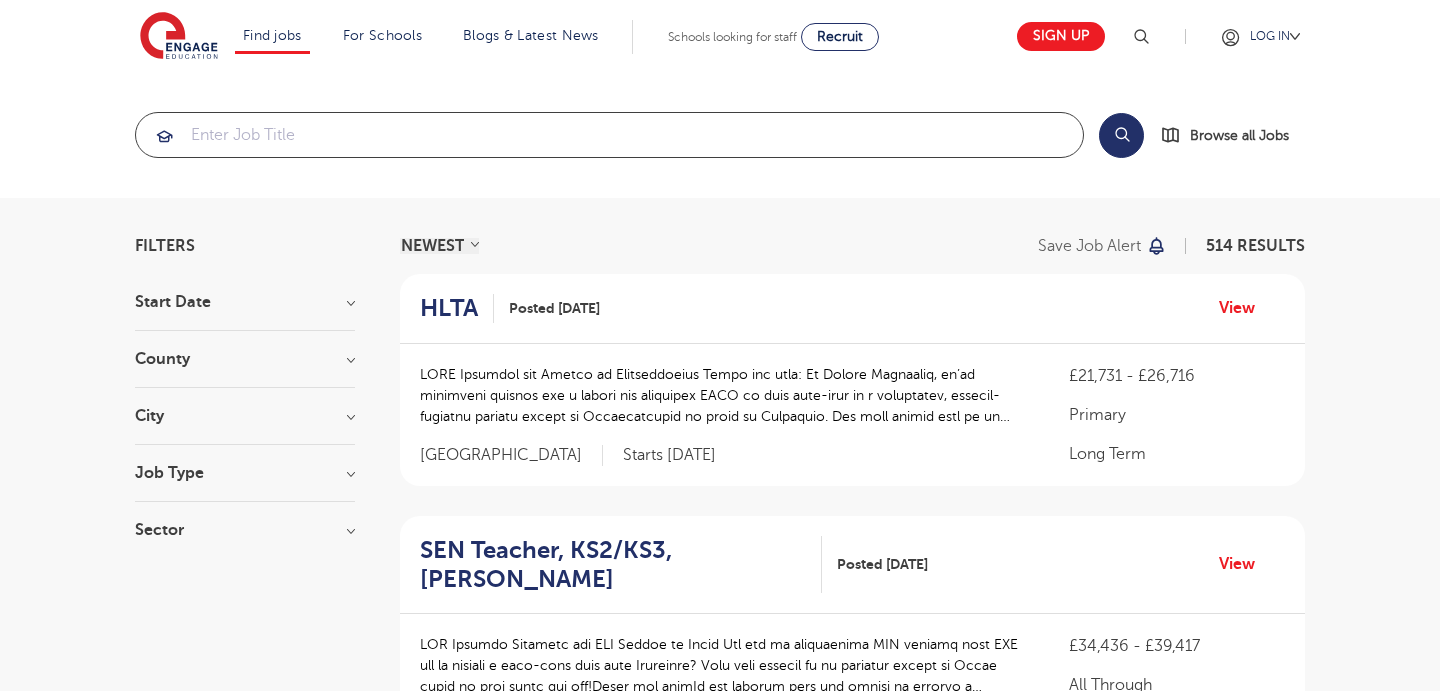 click at bounding box center [609, 135] 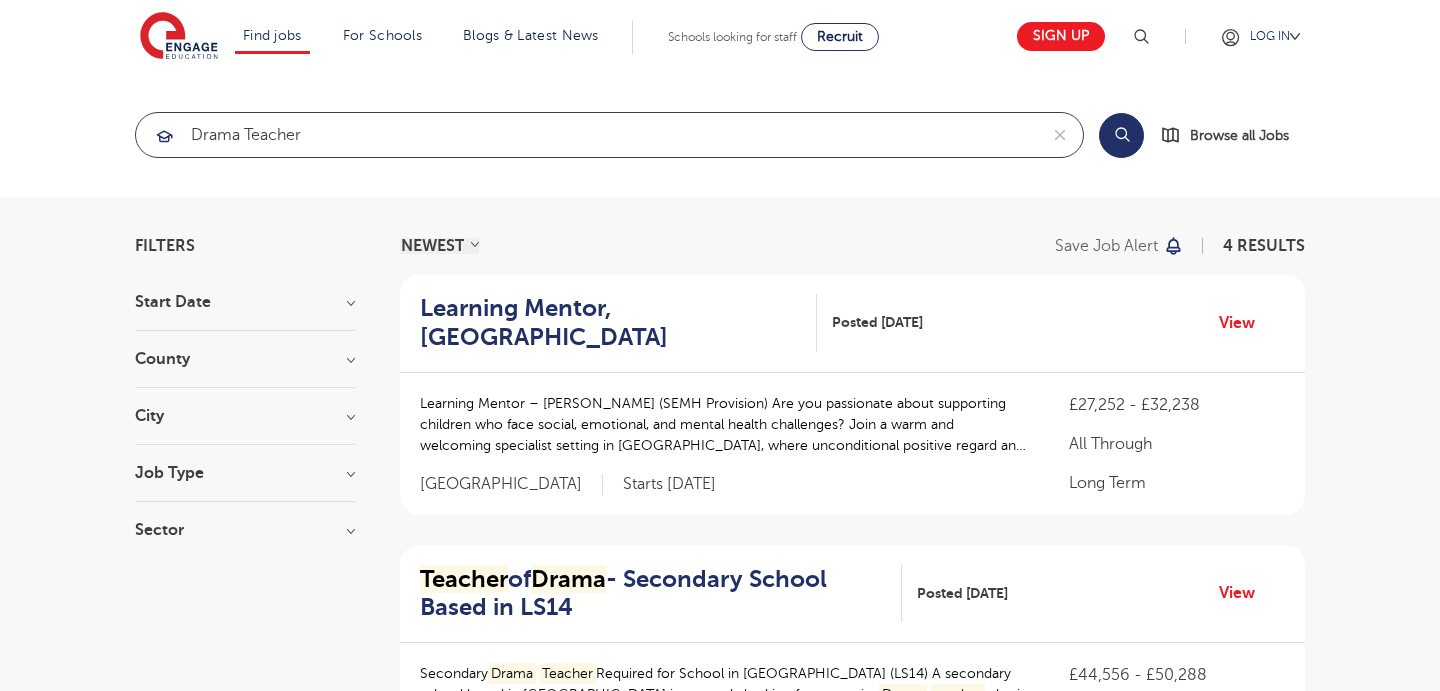 type on "drama teacher" 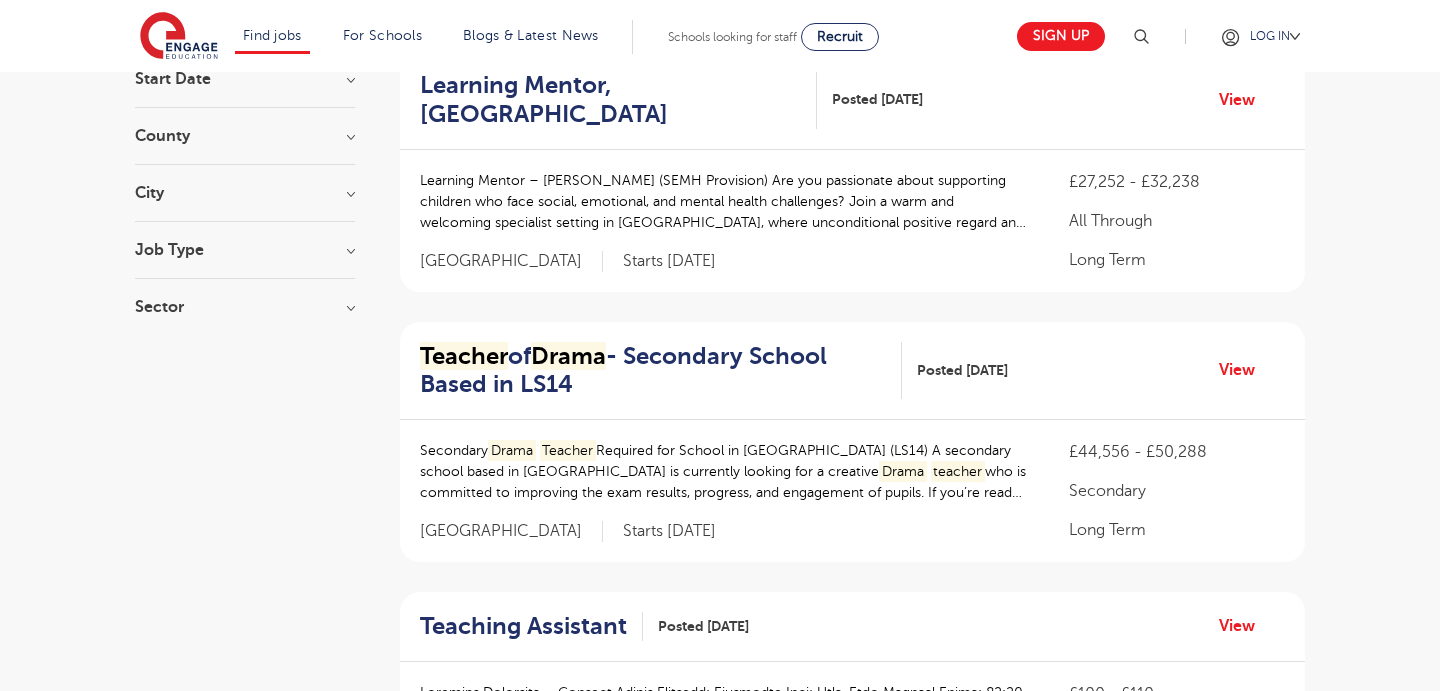 scroll, scrollTop: 226, scrollLeft: 0, axis: vertical 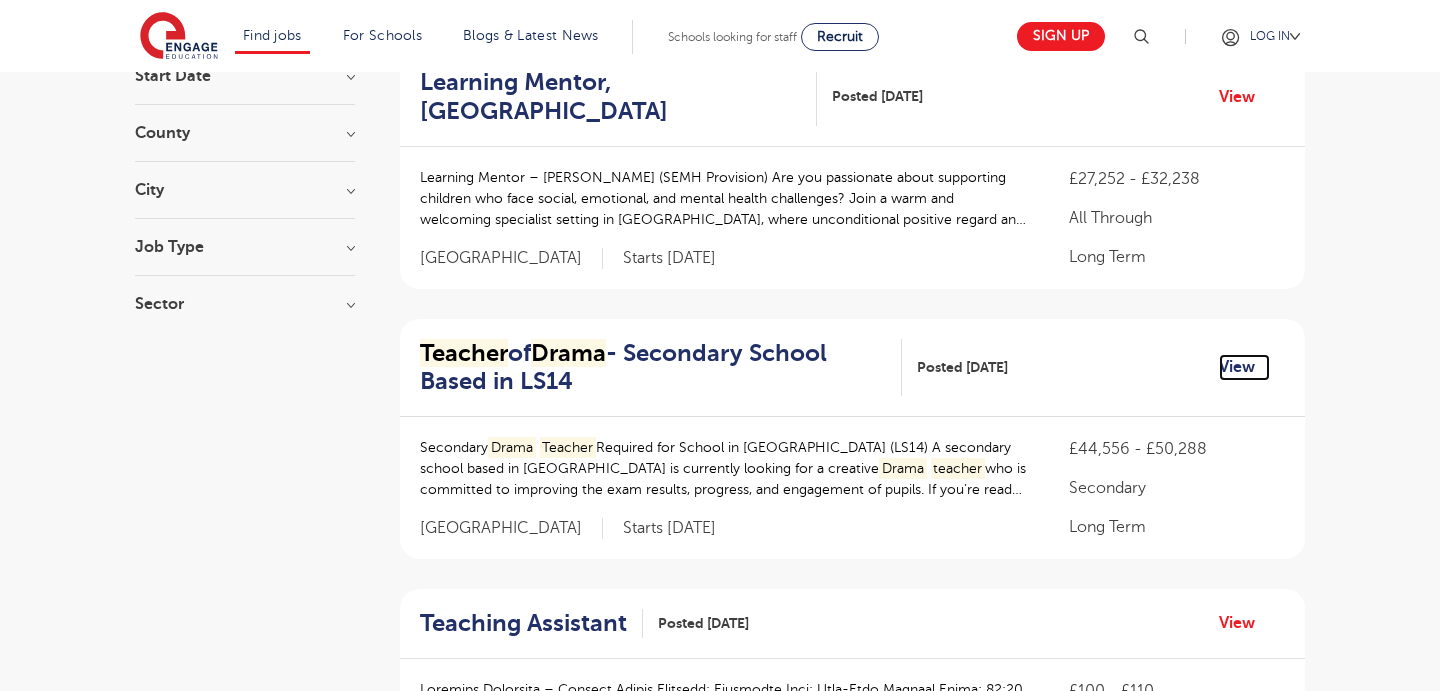 click on "View" at bounding box center [1244, 367] 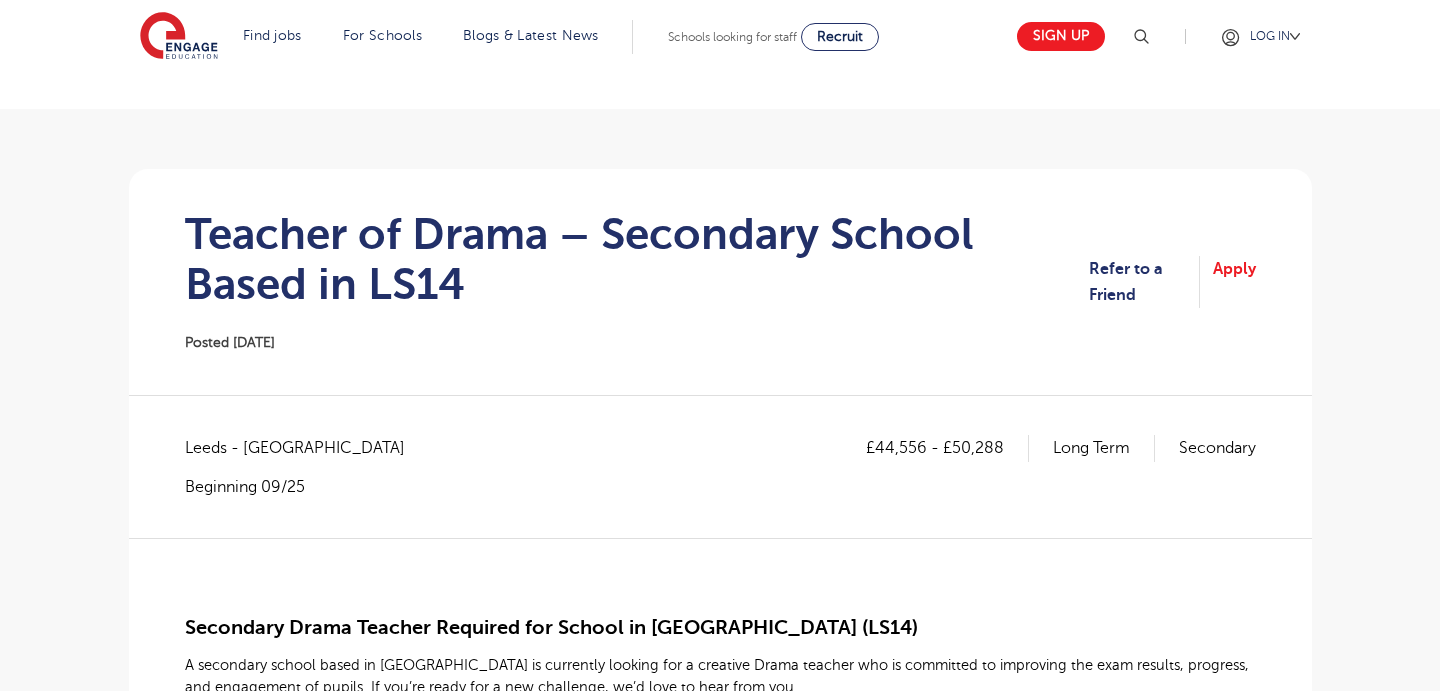 scroll, scrollTop: 77, scrollLeft: 0, axis: vertical 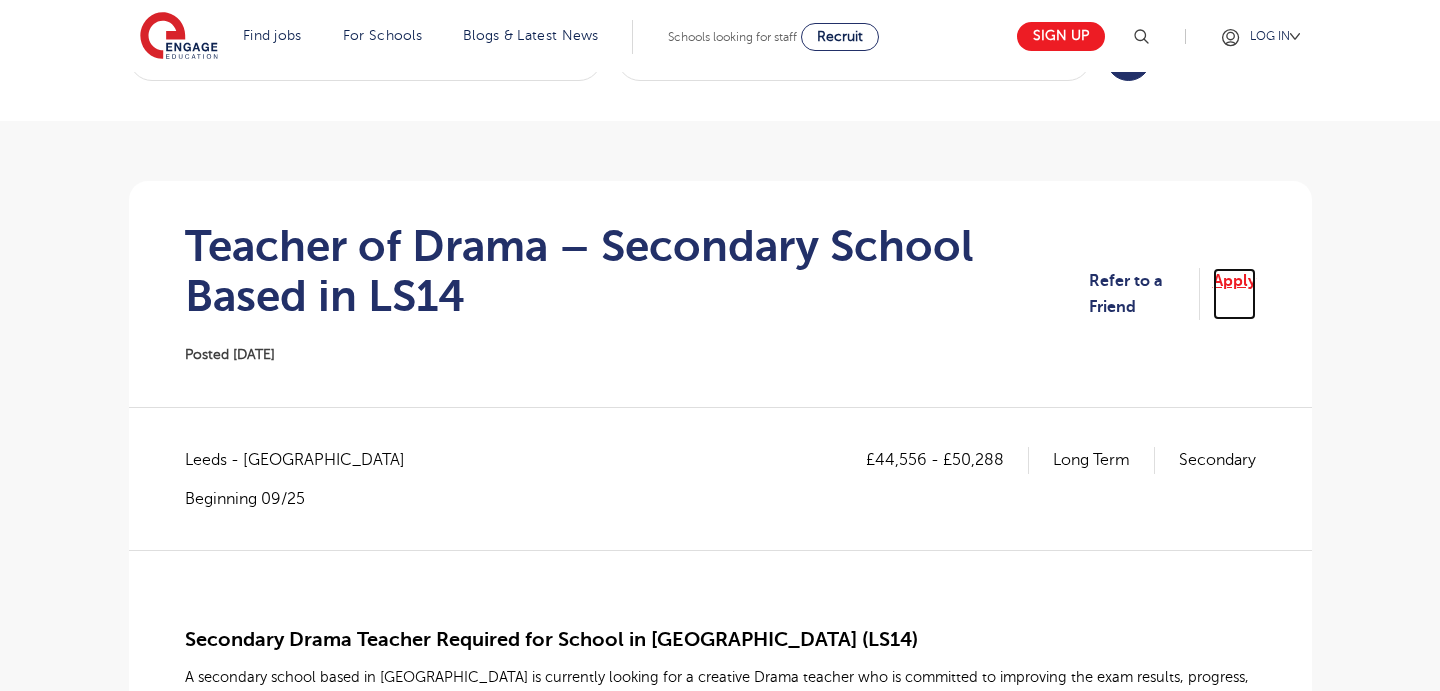 click on "Apply" at bounding box center (1234, 294) 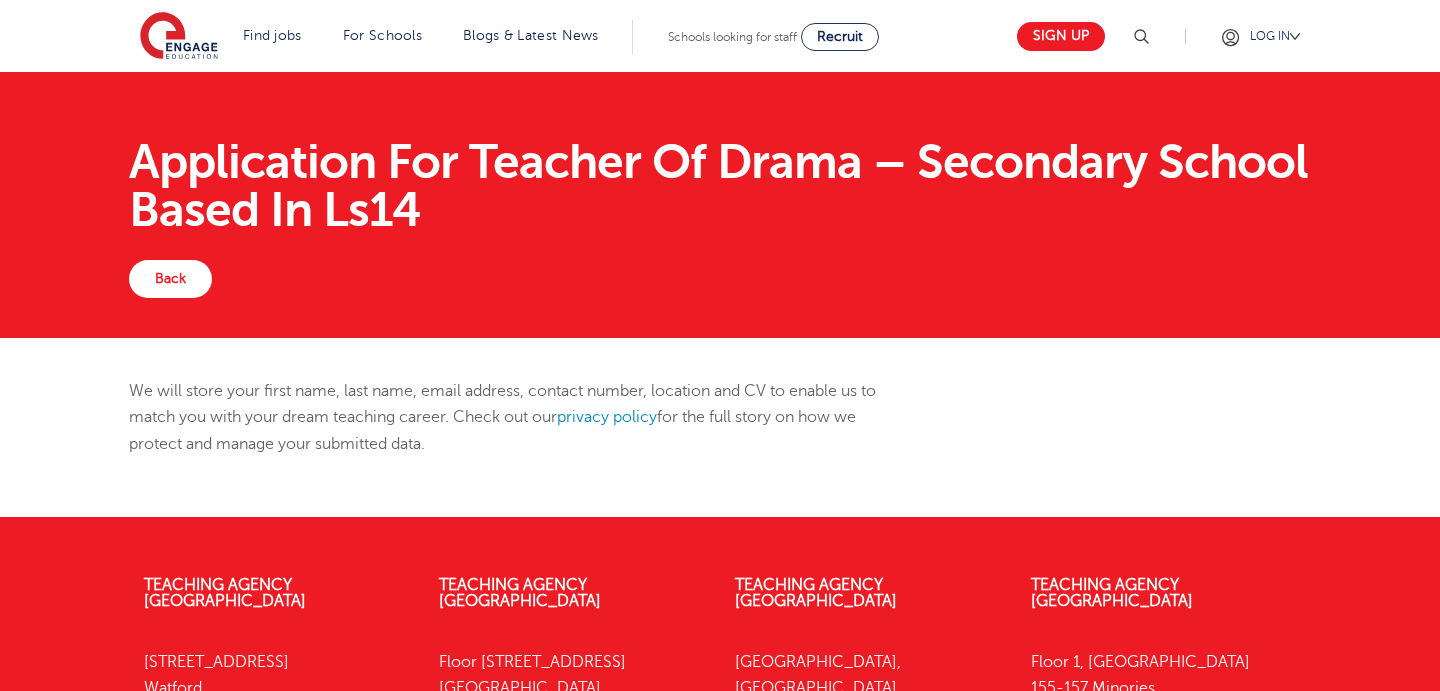 scroll, scrollTop: 0, scrollLeft: 0, axis: both 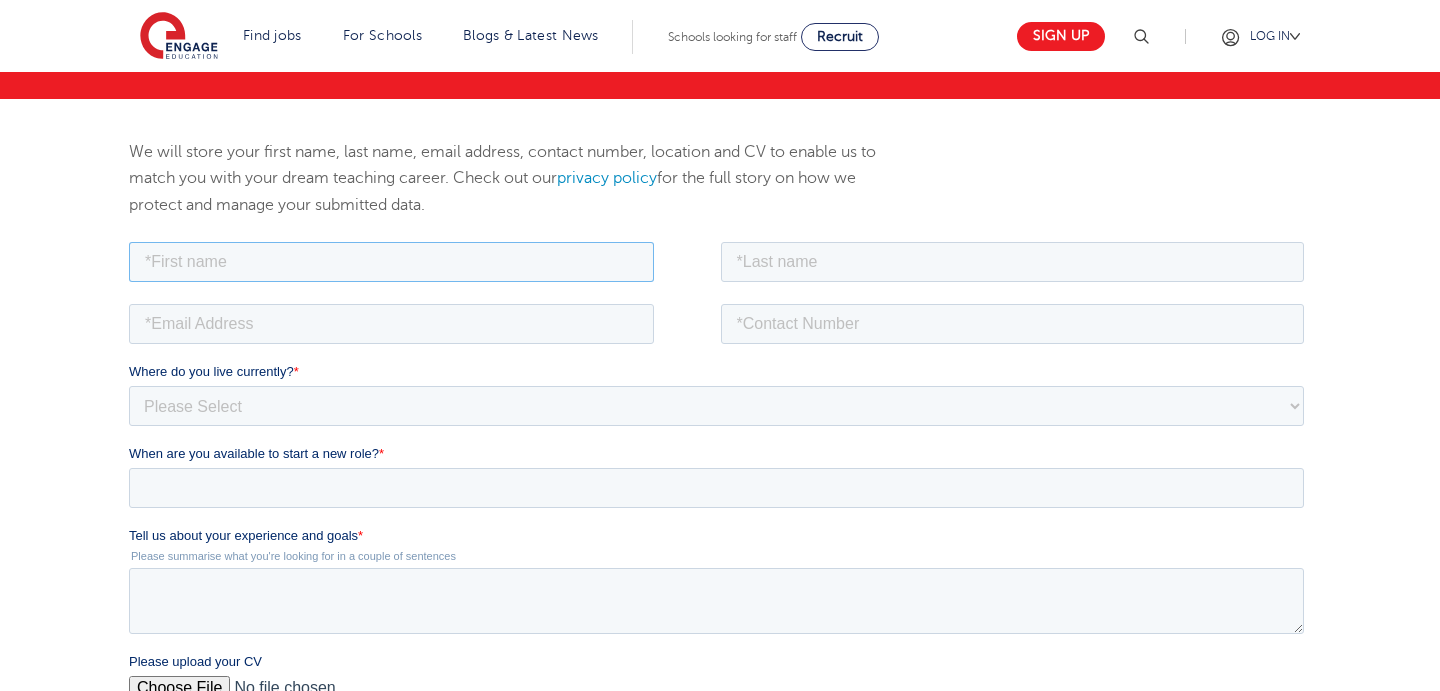 click at bounding box center (390, 261) 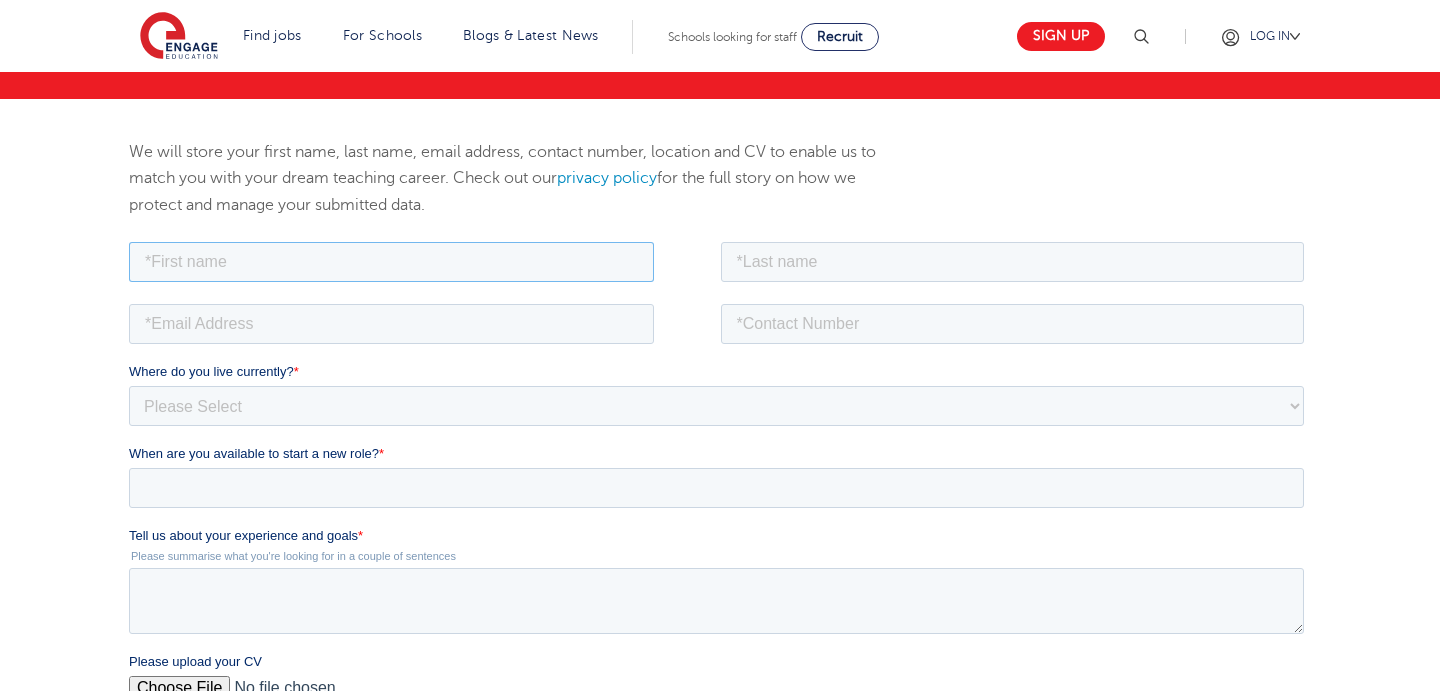 type on "Terry" 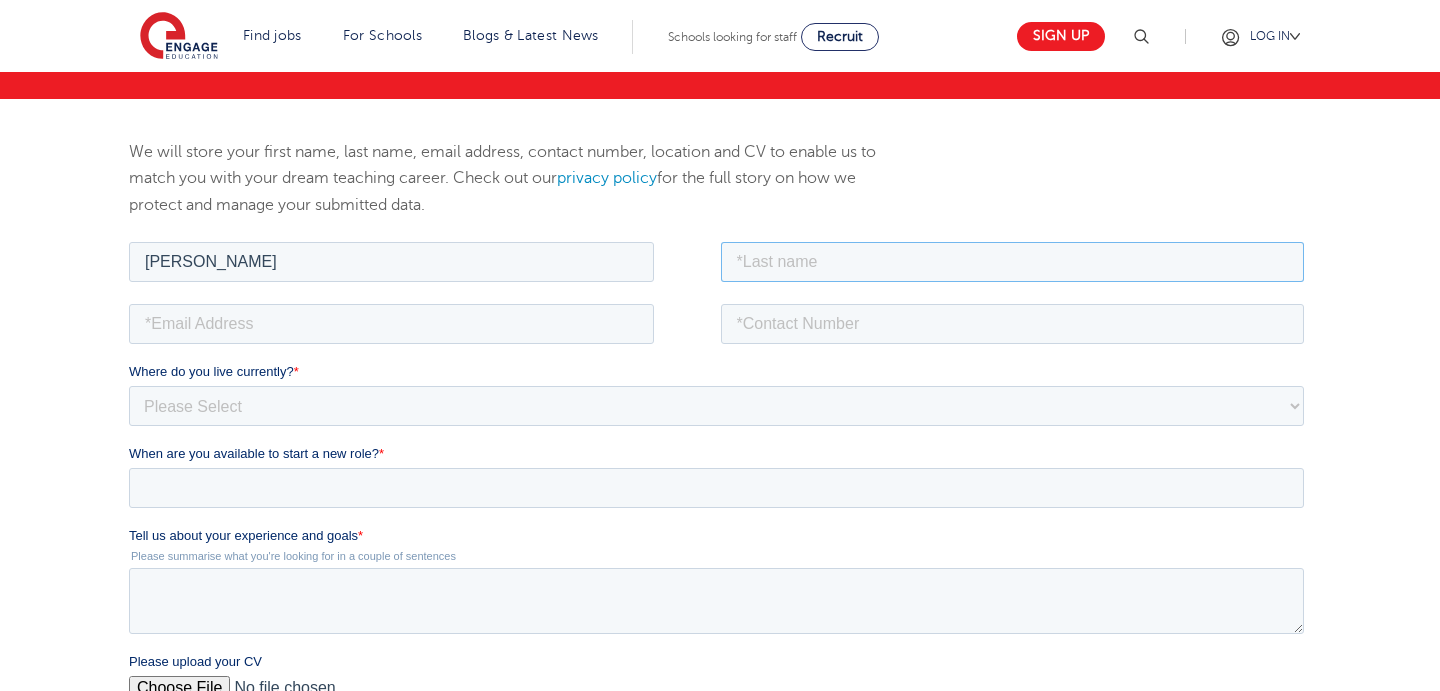 type on "Bamberger" 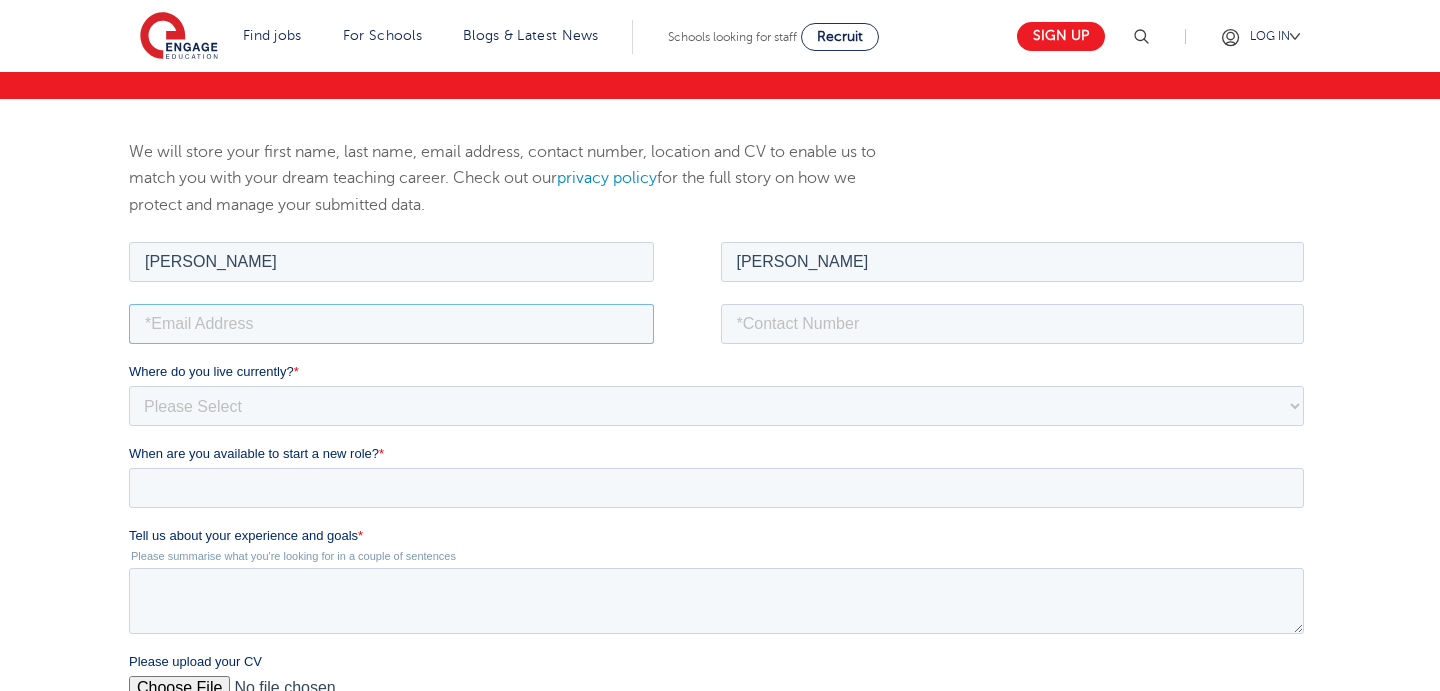 type on "tbamberger@msn.com" 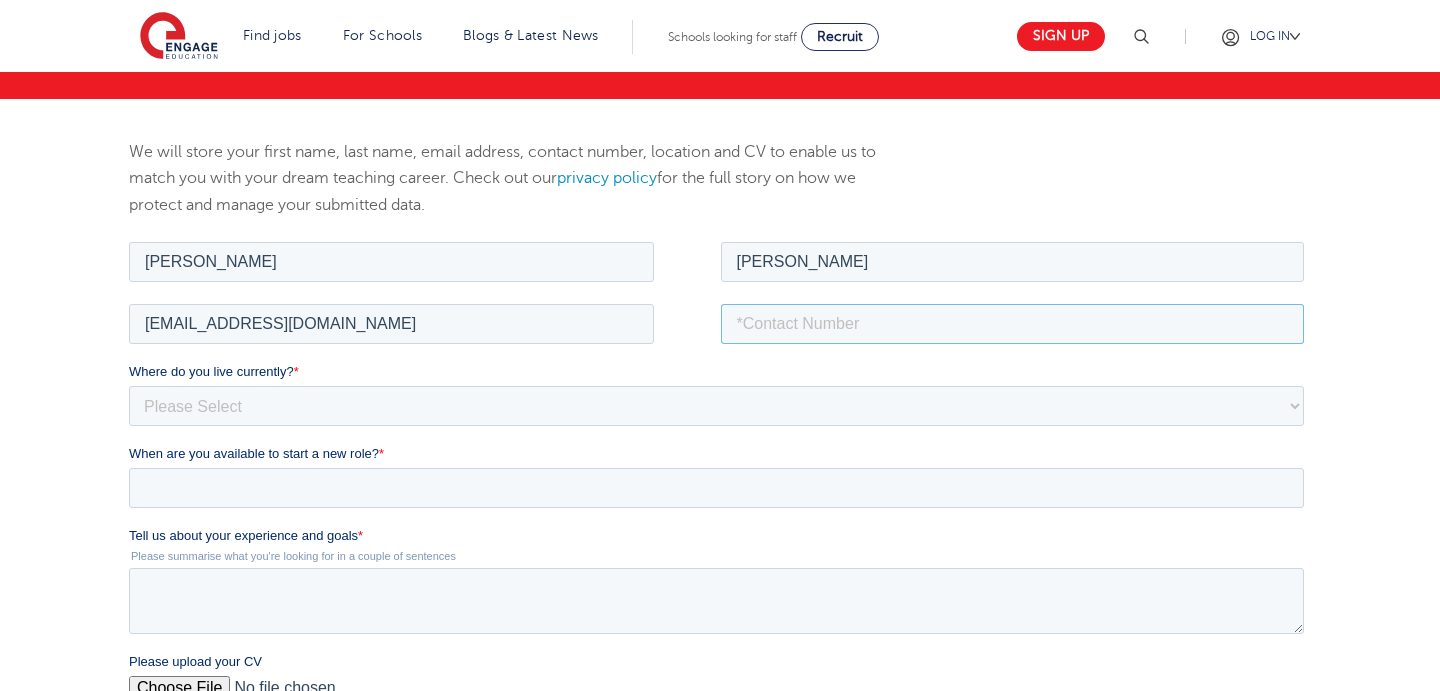 type on "07984537087" 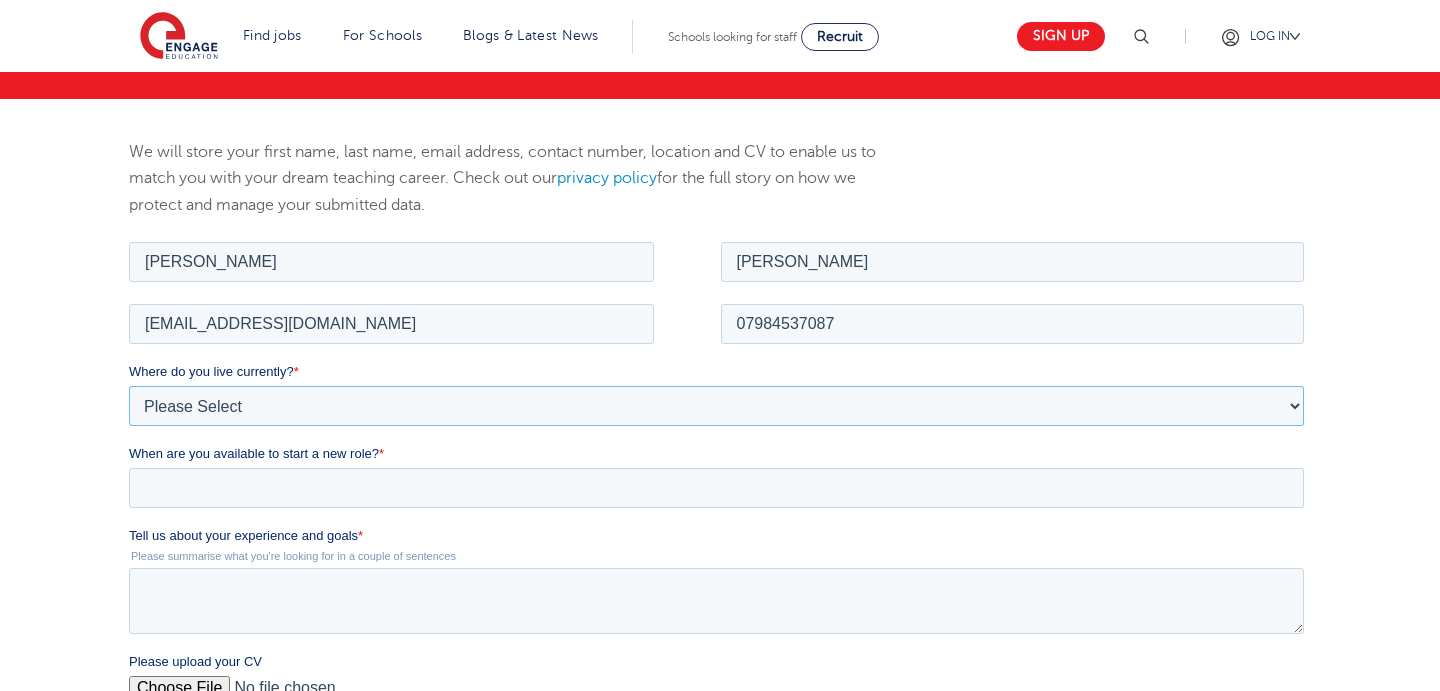 click on "Please Select UK Canada Ireland Australia New Zealand Europe USA South Africa Jamaica Africa Asia Middle East South America Caribbean" at bounding box center [715, 405] 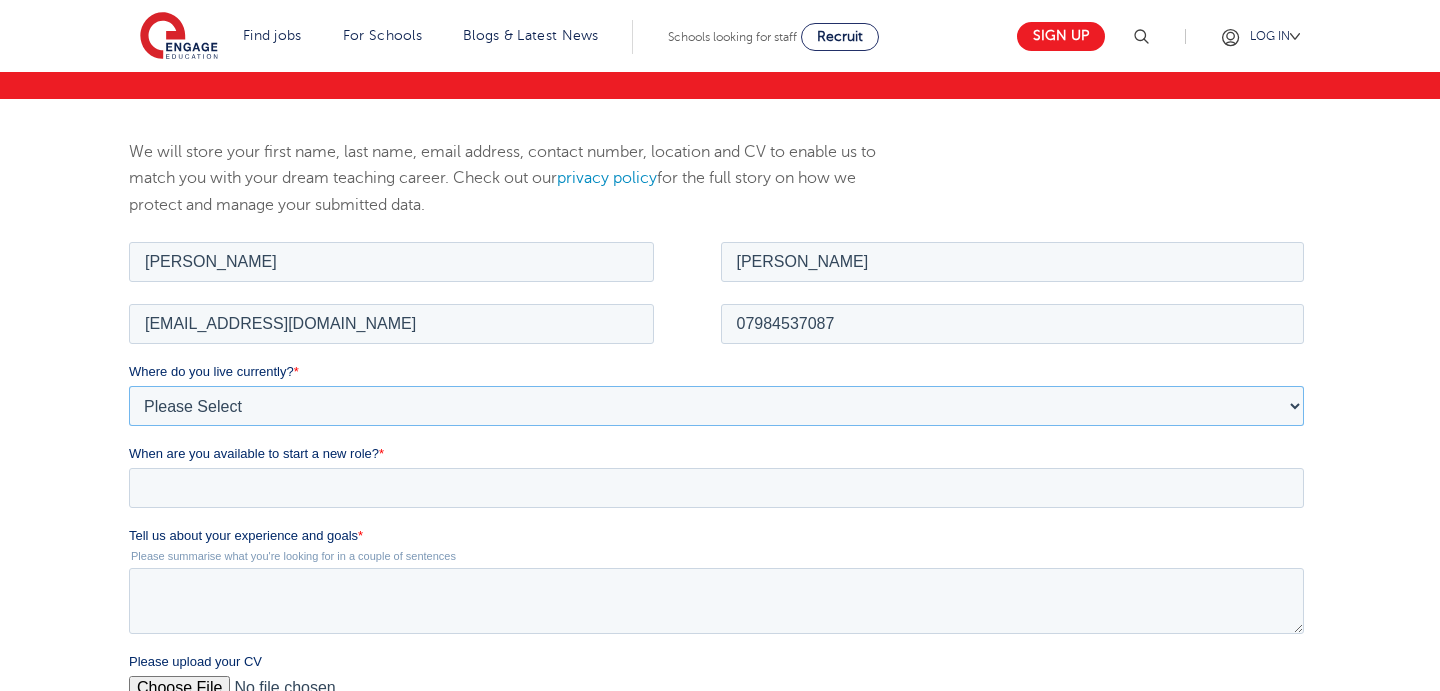 select on "UK" 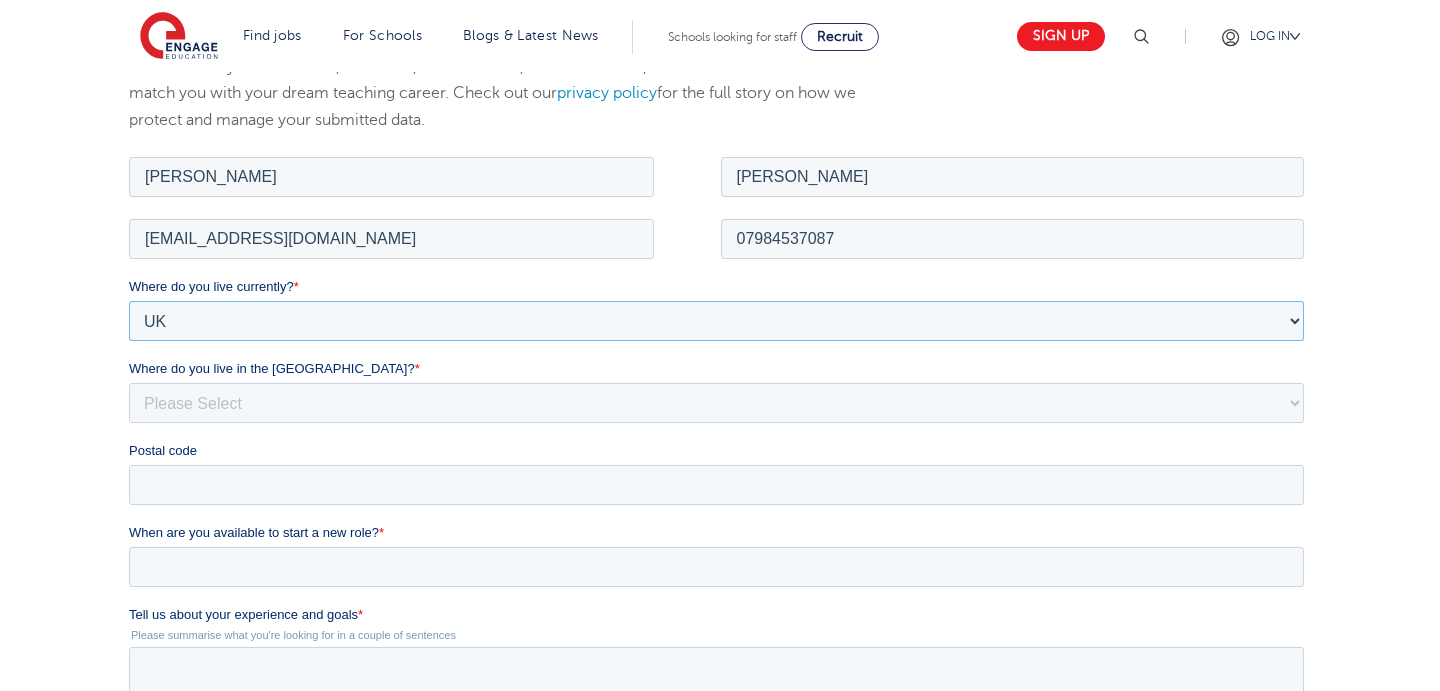 scroll, scrollTop: 343, scrollLeft: 0, axis: vertical 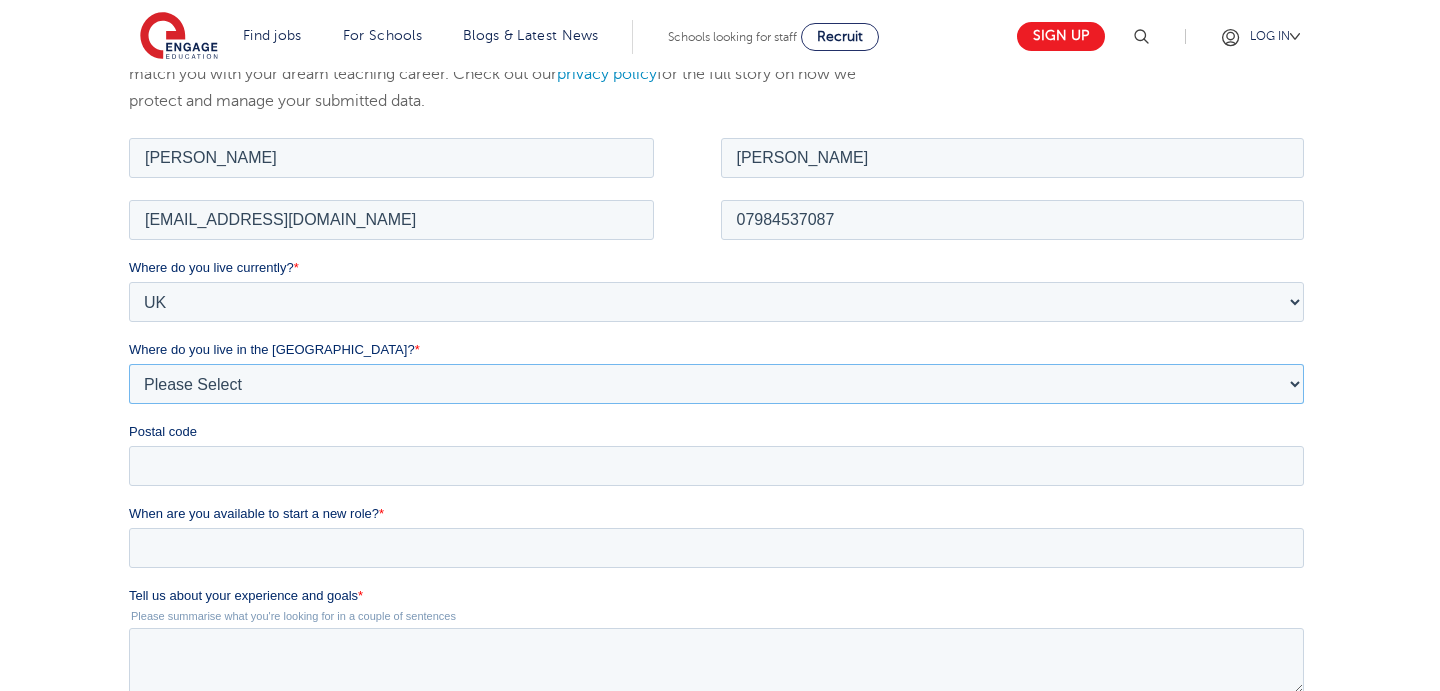 click on "Please Select Overseas Barnsley Bedfordshire Berkshire Bournemouth Bracknell Forest Bradford Brighton and Hove Bristol Buckinghamshire Calderdale Cambridgeshire Cheshire City of London City of Plymouth Cornwall County Durham Cumbria Derbyshire Devon Doncaster Dorset Durham Durham and North Yorkshire East Riding of Yorkshire East Sussex Essex Gloucestershire Hampshire Herefordshire Hertfordshire Hull Isle of Wight Kent Kirklees Lancashire Leeds Leicestershire Lincolnshire London Luton Luton South Luton Town Centre Manchester Medway Merseyside Milton Keynes Norfolk Northamptonshire North Somerset Northumberland North Yorkshire Nottinghamshire Oxfordshire Peterborough Poole Portsmouth Reading Rotherham Rutland Sheffield Shropshire Slough Somerset Southampton Southend On Sea South Yorkshire Staffordshire Suffolk Surrey Thurrock Torbay Tyne and Wear Wakefield Warwickshire West Berkshire West Midlands West Sussex West Yorkshire Wiltshire Windsor and Maidenhead Wokingham Worcestershire York" at bounding box center [715, 383] 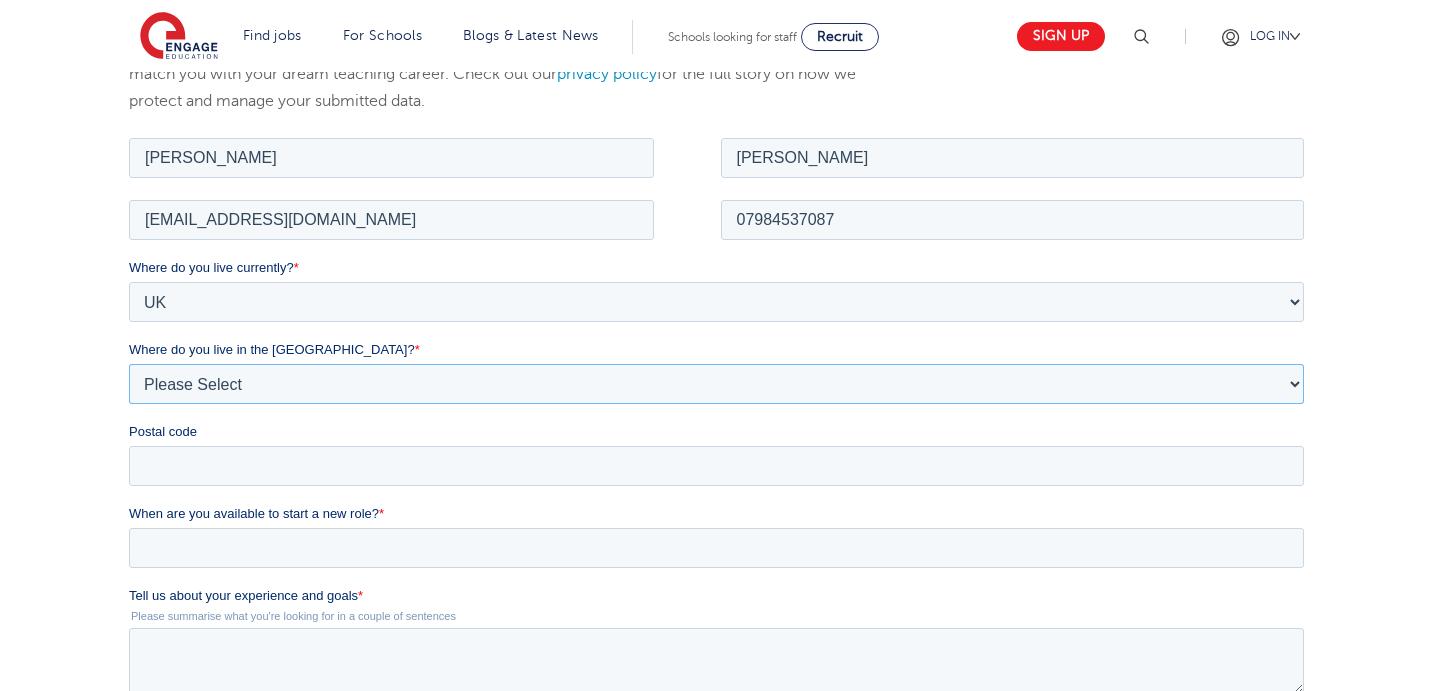 select on "Cambridgeshire" 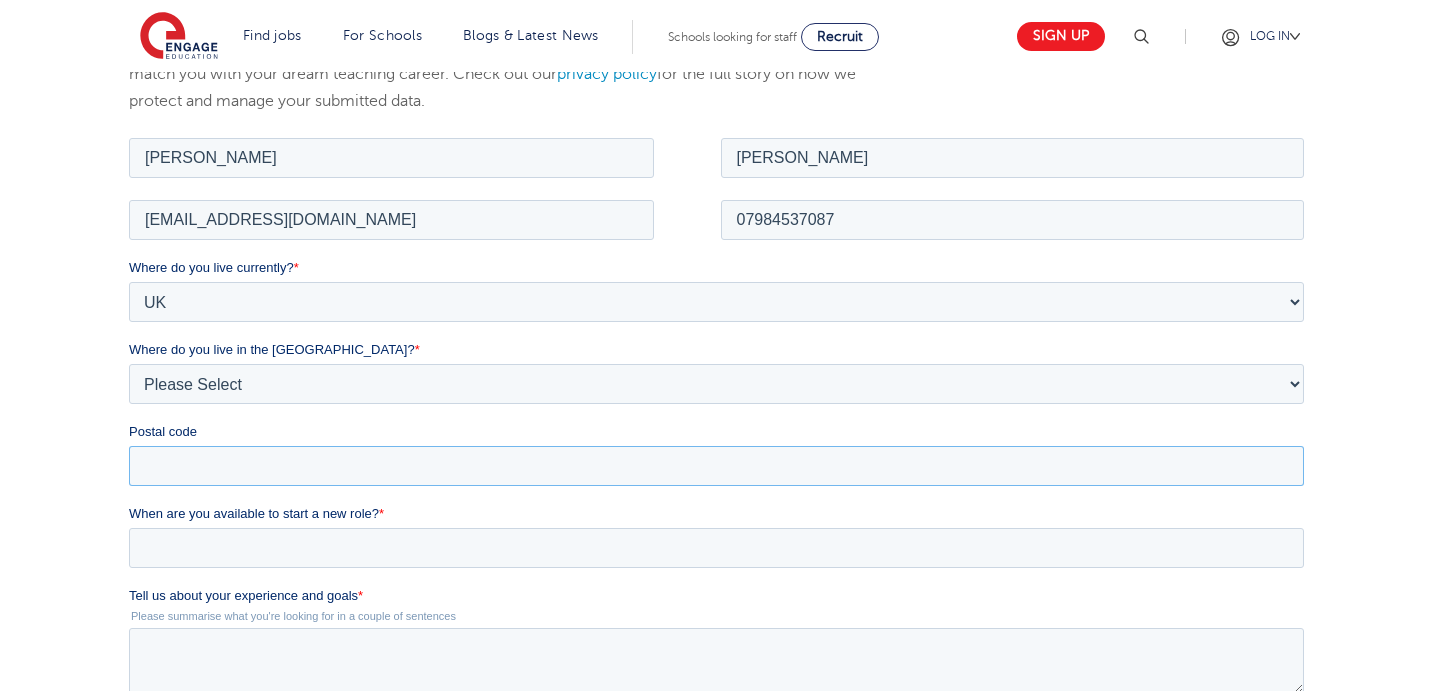 click on "Postal code" at bounding box center (715, 465) 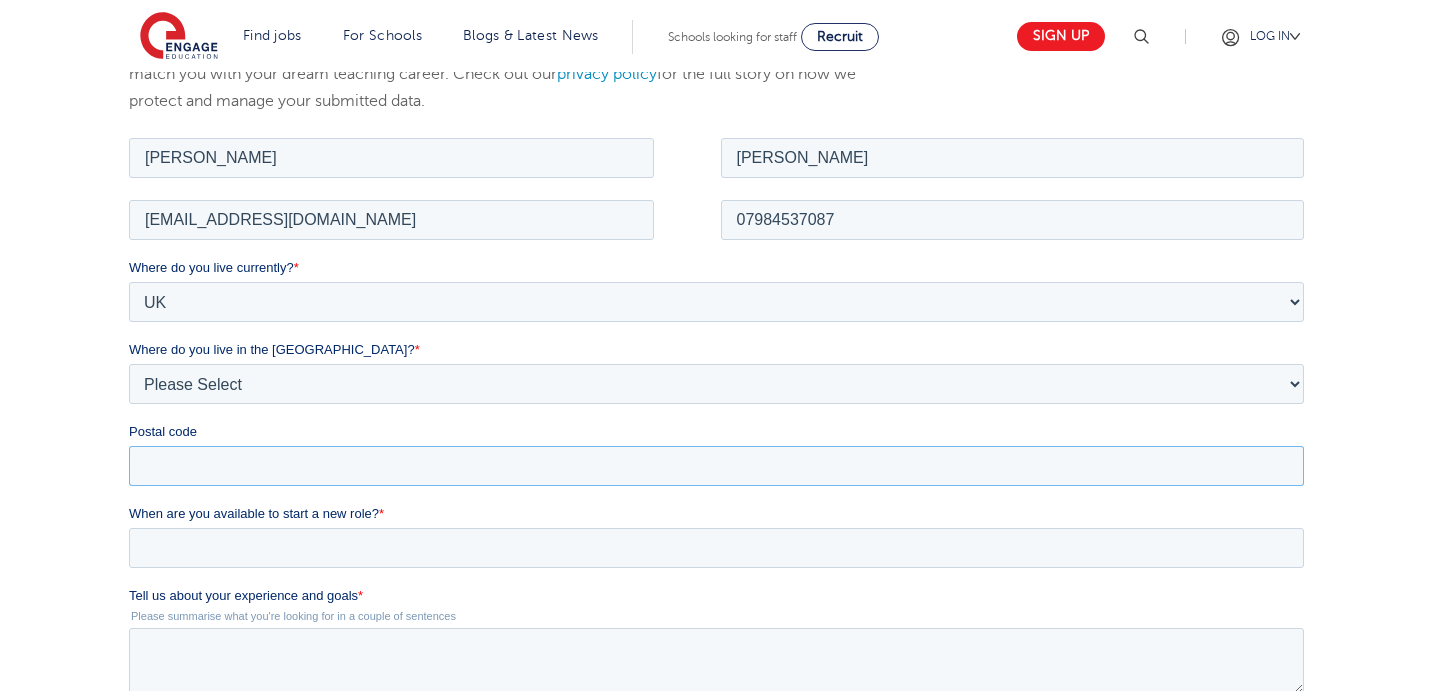 type on "CB3 9LX" 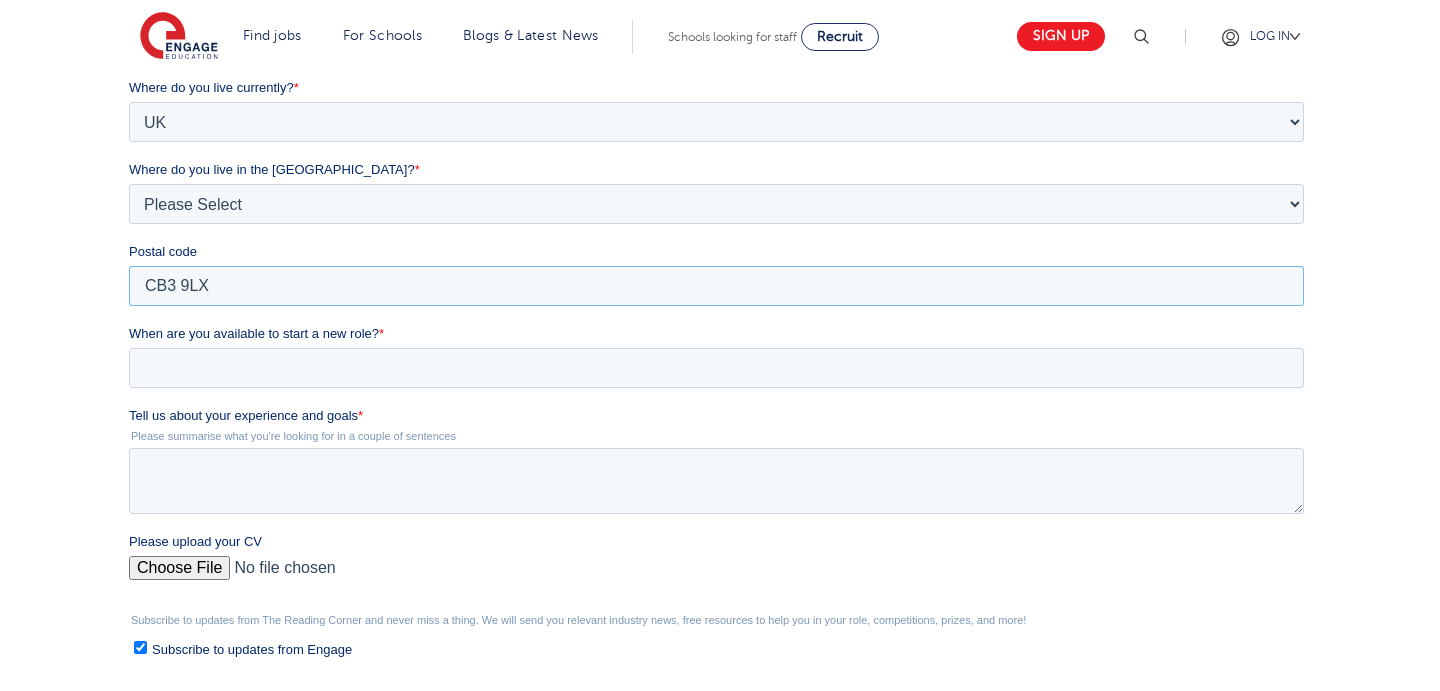 scroll, scrollTop: 526, scrollLeft: 0, axis: vertical 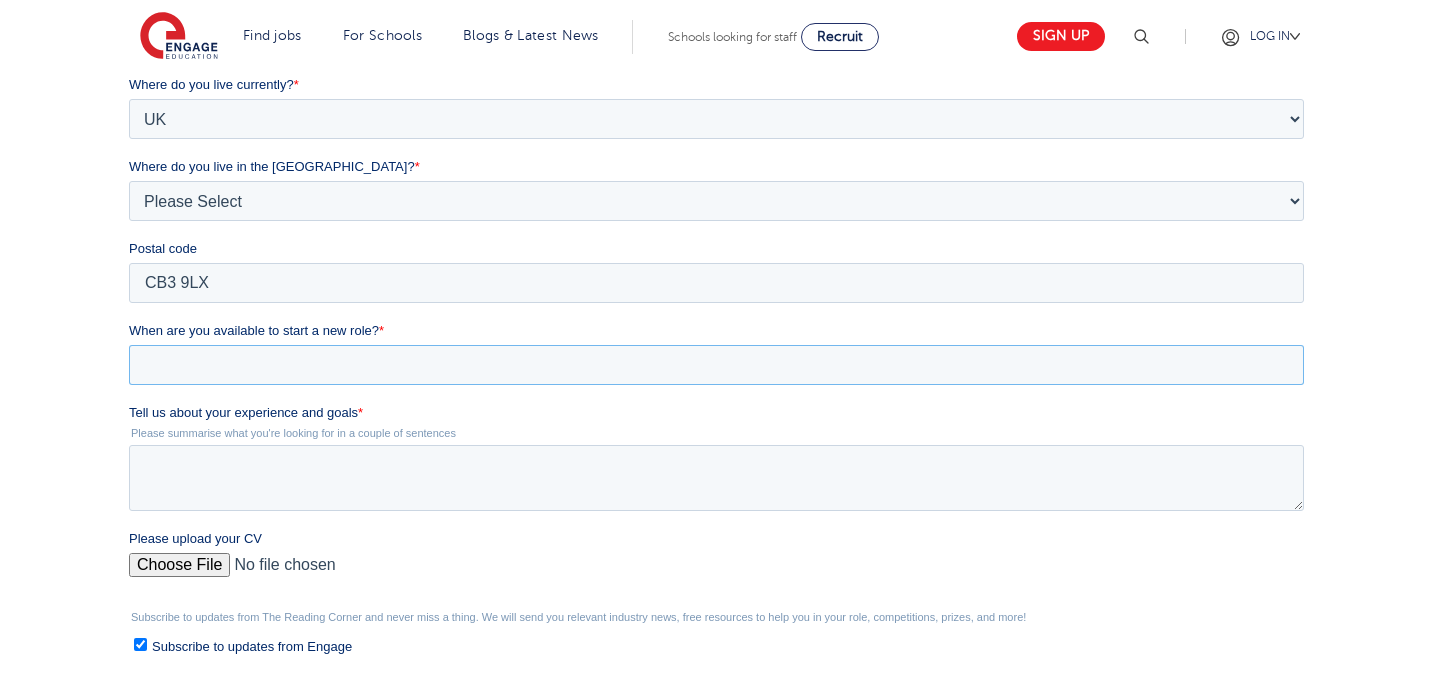click on "When are you available to start a new role? *" at bounding box center (715, 365) 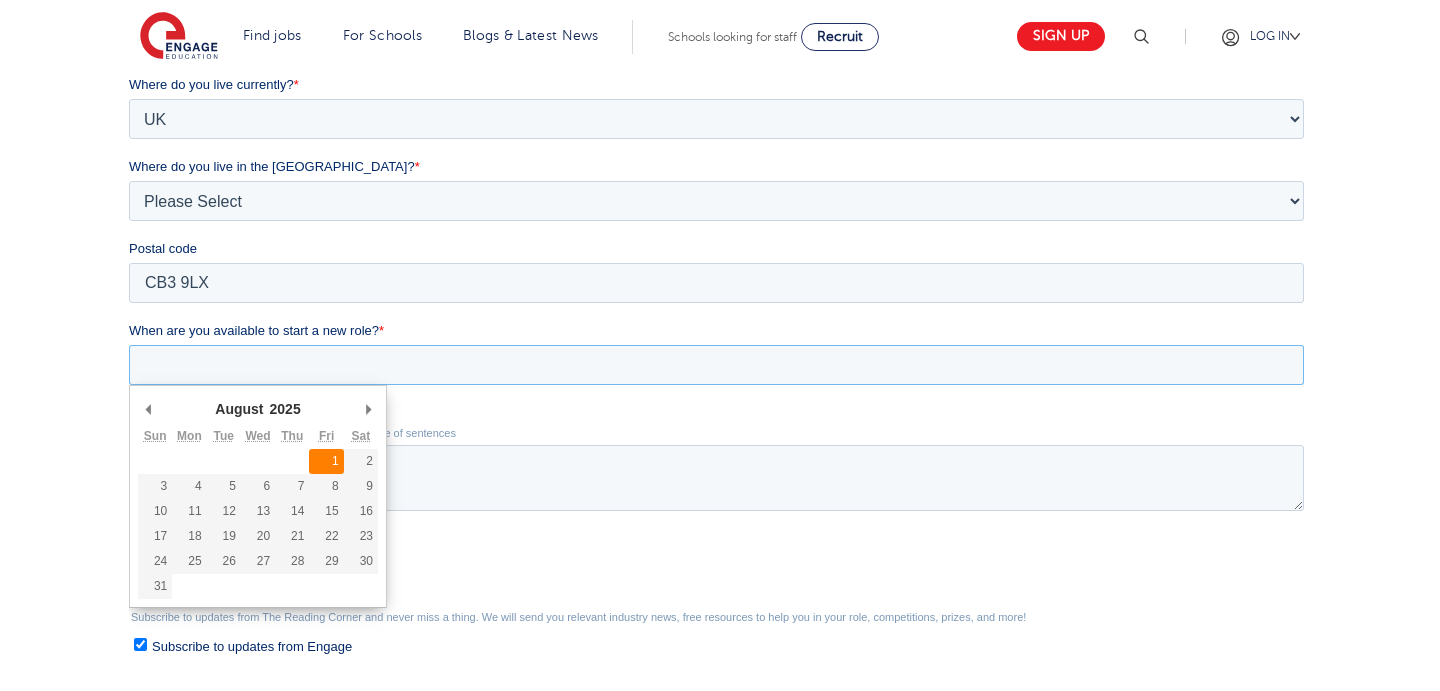 type on "2025-08-01" 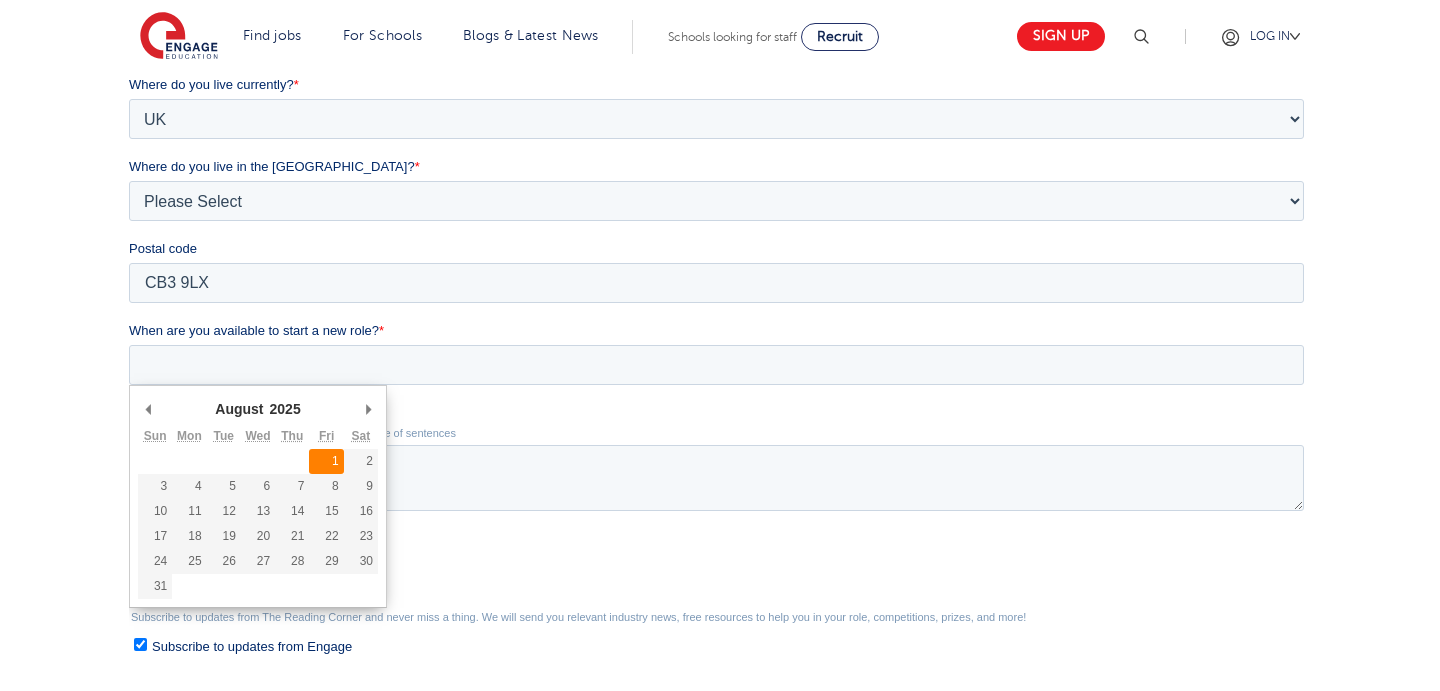type on "2025/08/01" 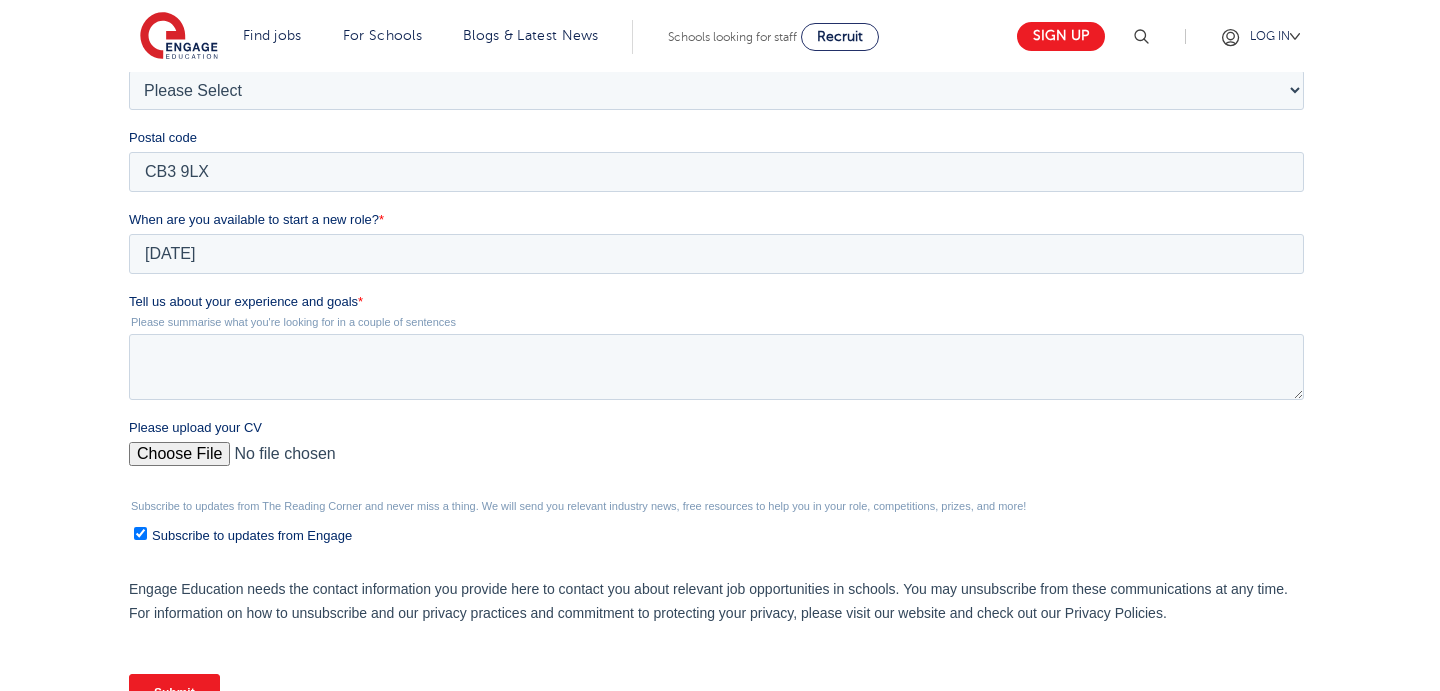 scroll, scrollTop: 639, scrollLeft: 0, axis: vertical 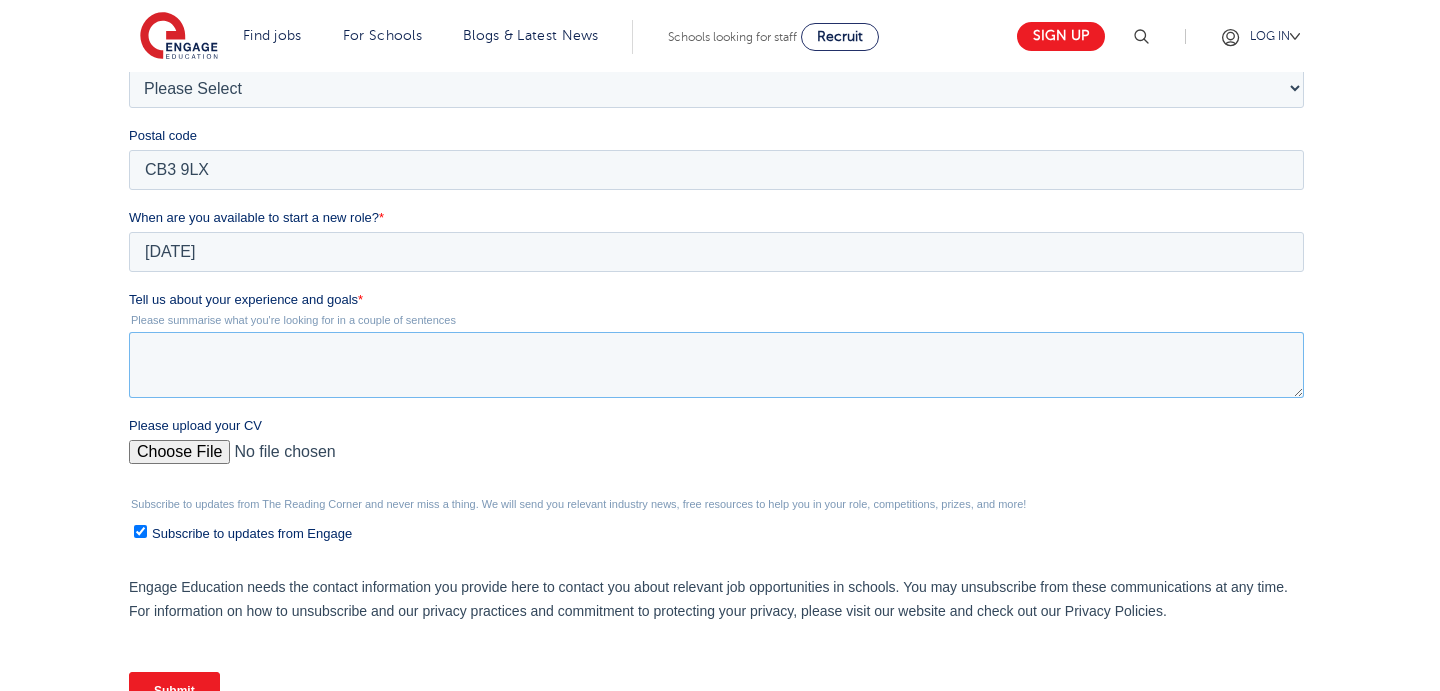 click on "Tell us about your experience and goals *" at bounding box center [715, 365] 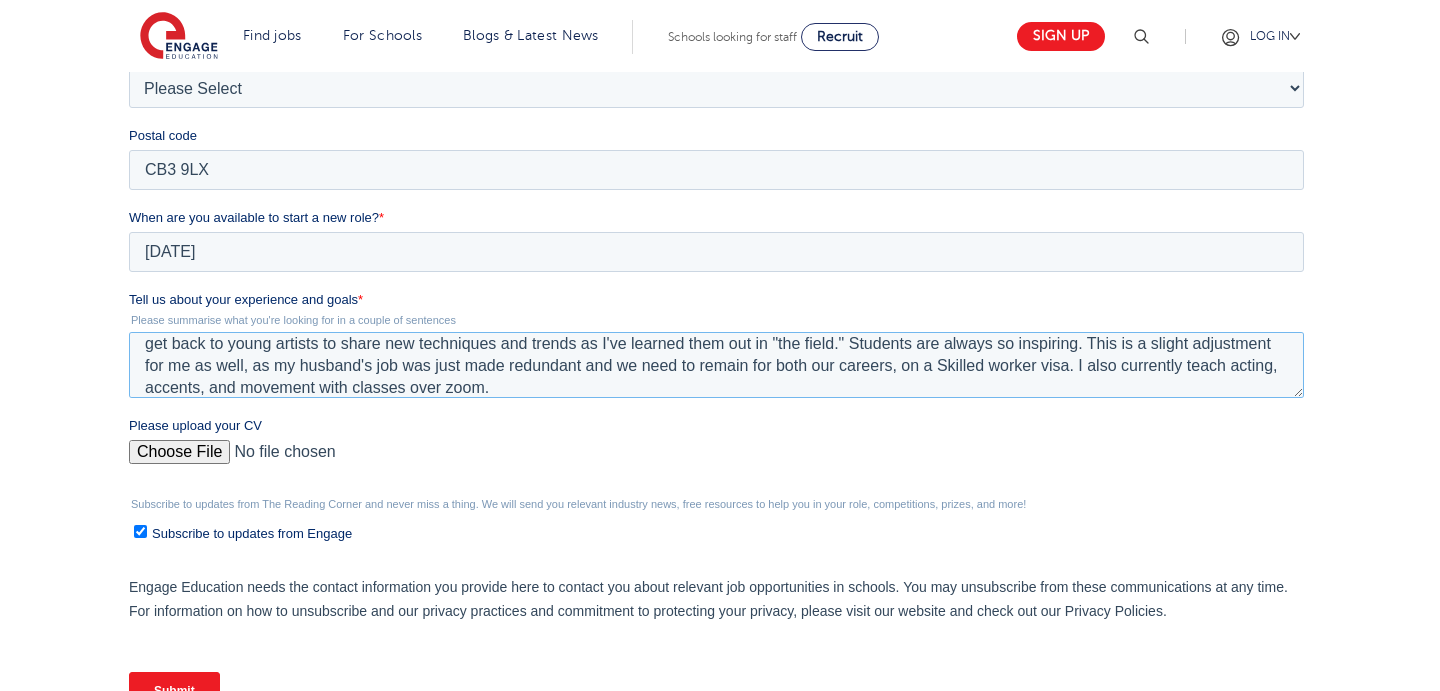 scroll, scrollTop: 66, scrollLeft: 0, axis: vertical 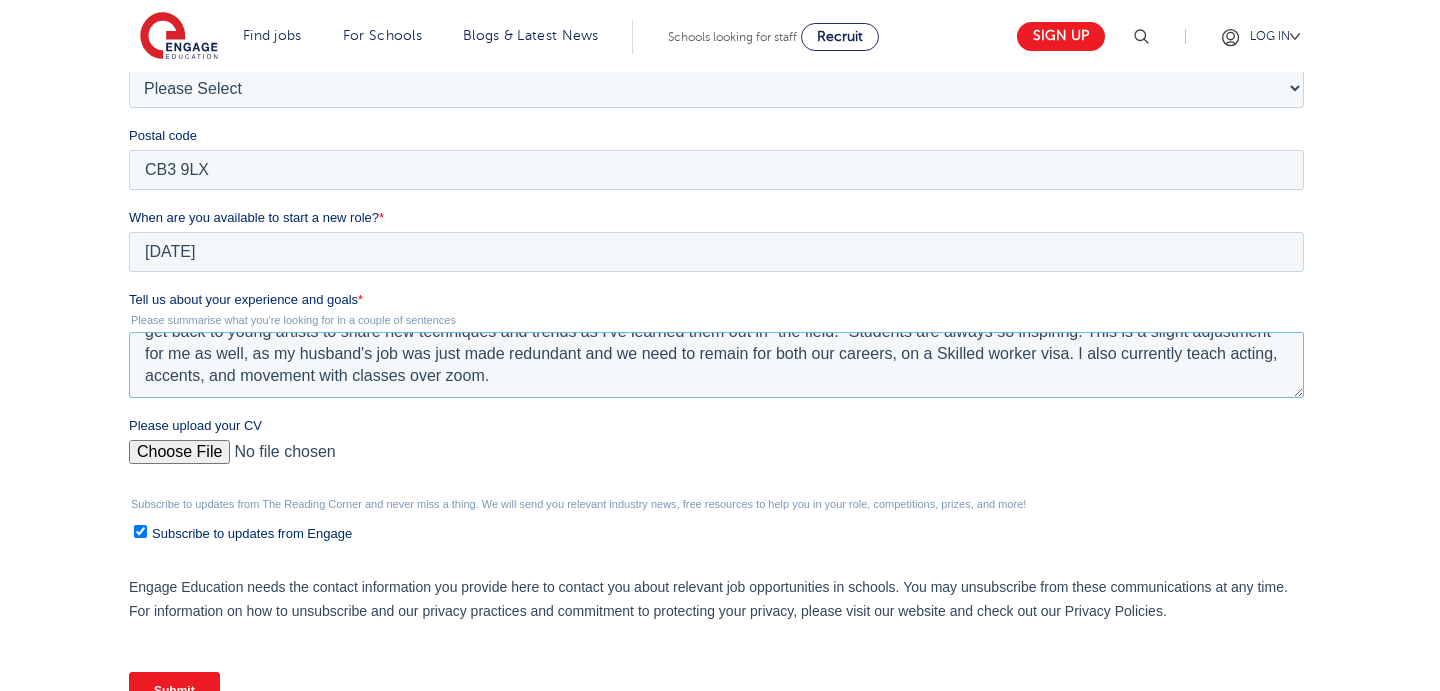 type on "A full-time drama teacher position with a school that I can grow a department with. I have a wealth of experience in San Francisco, California where I developed, taught, directed, created with students for 20 years. I've been in England for four years now, as an professional artist, and am ready to get back to young artists to share new techniques and trends as I've learned them out in "the field." Students are always so inspiring. This is a slight adjustment for me as well, as my husband's job was just made redundant and we need to remain for both our careers, on a Skilled worker visa. I also currently teach acting, accents, and movement with classes over zoom." 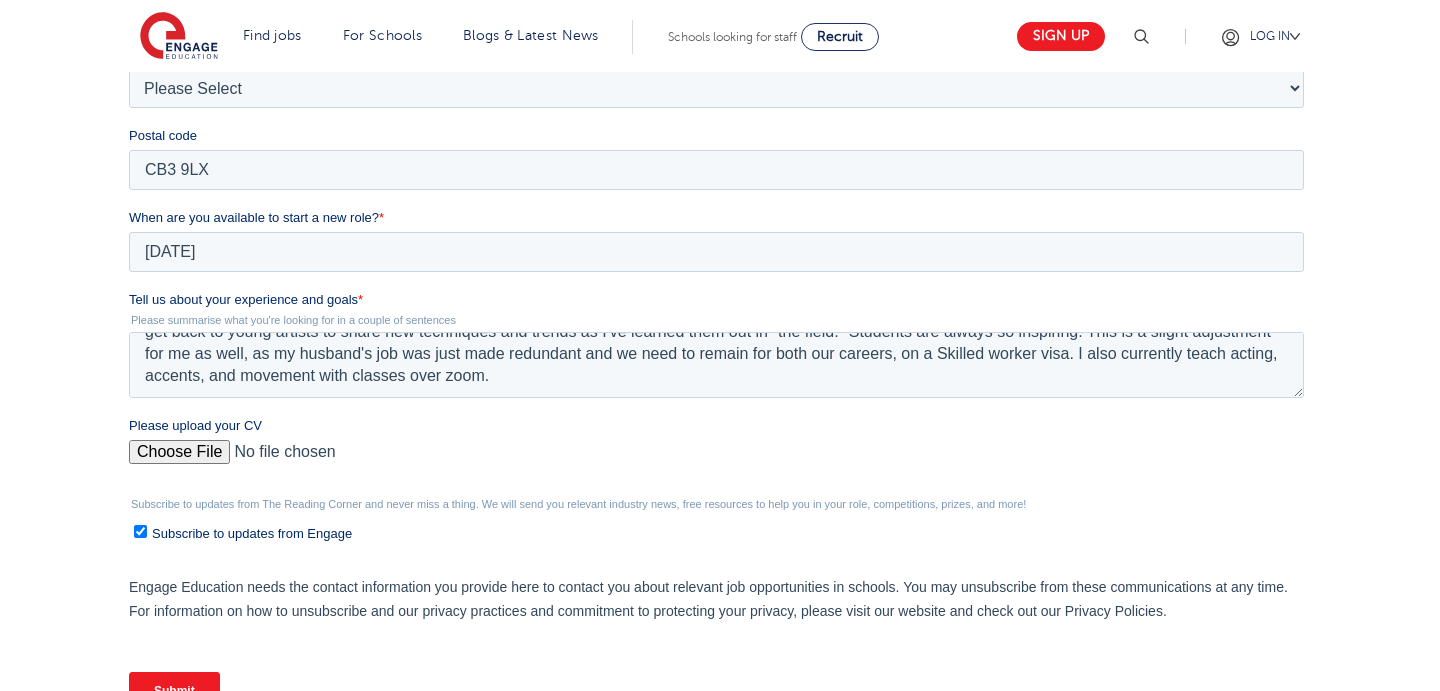 click on "Please upload your CV" at bounding box center [715, 460] 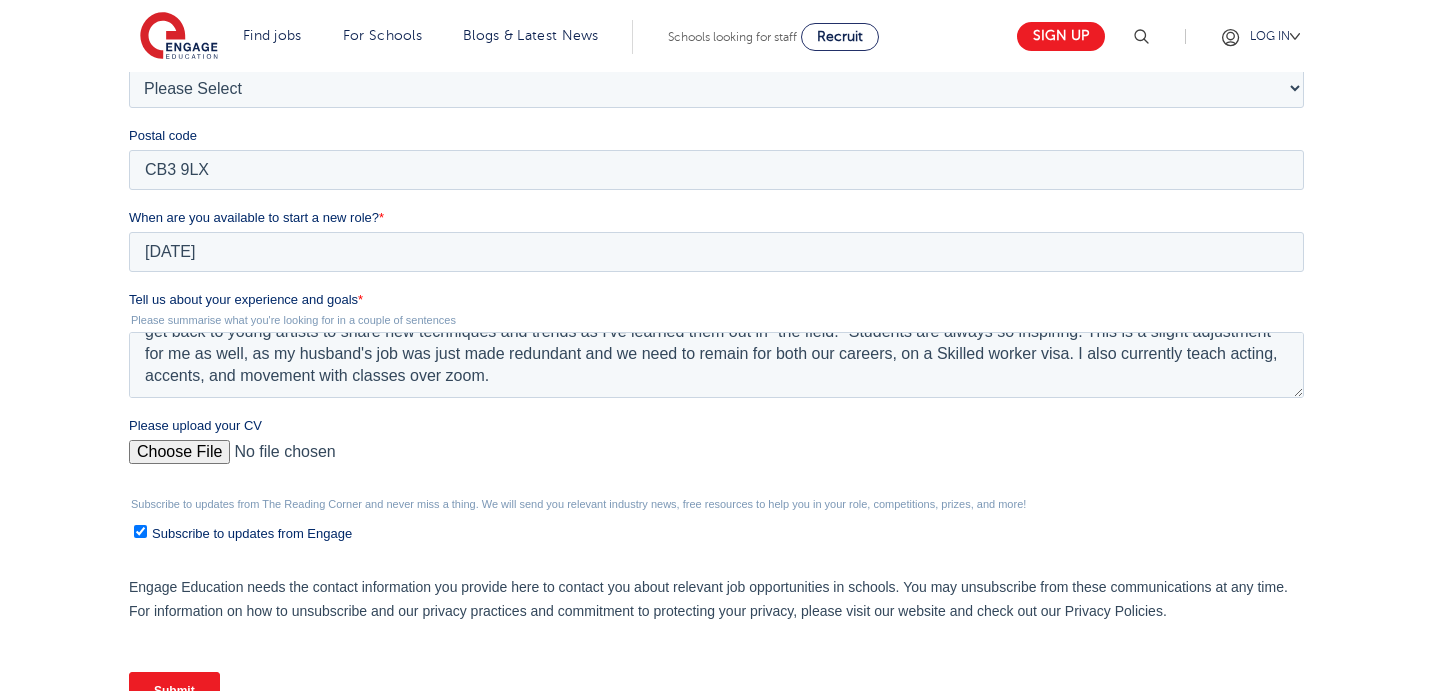 type on "C:\fakepath\TERRY BAMBERGER cv 2025.docx" 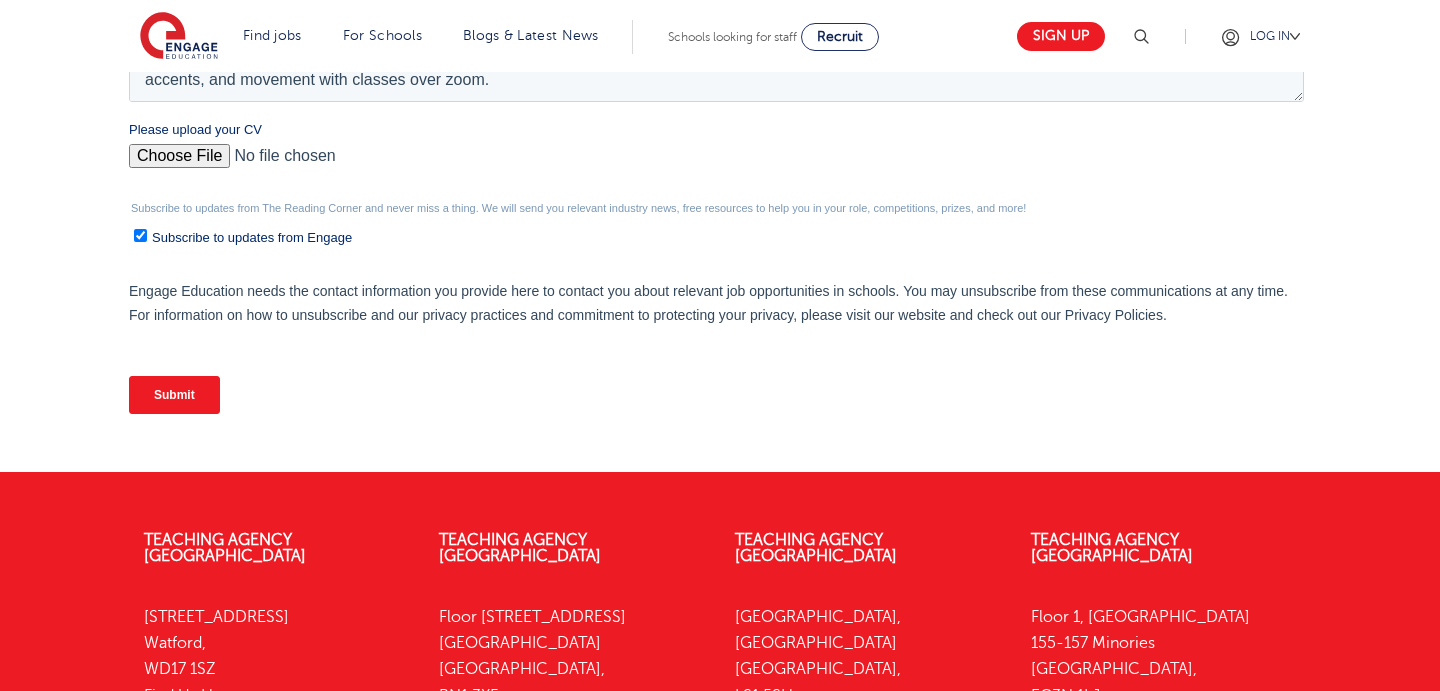 scroll, scrollTop: 964, scrollLeft: 0, axis: vertical 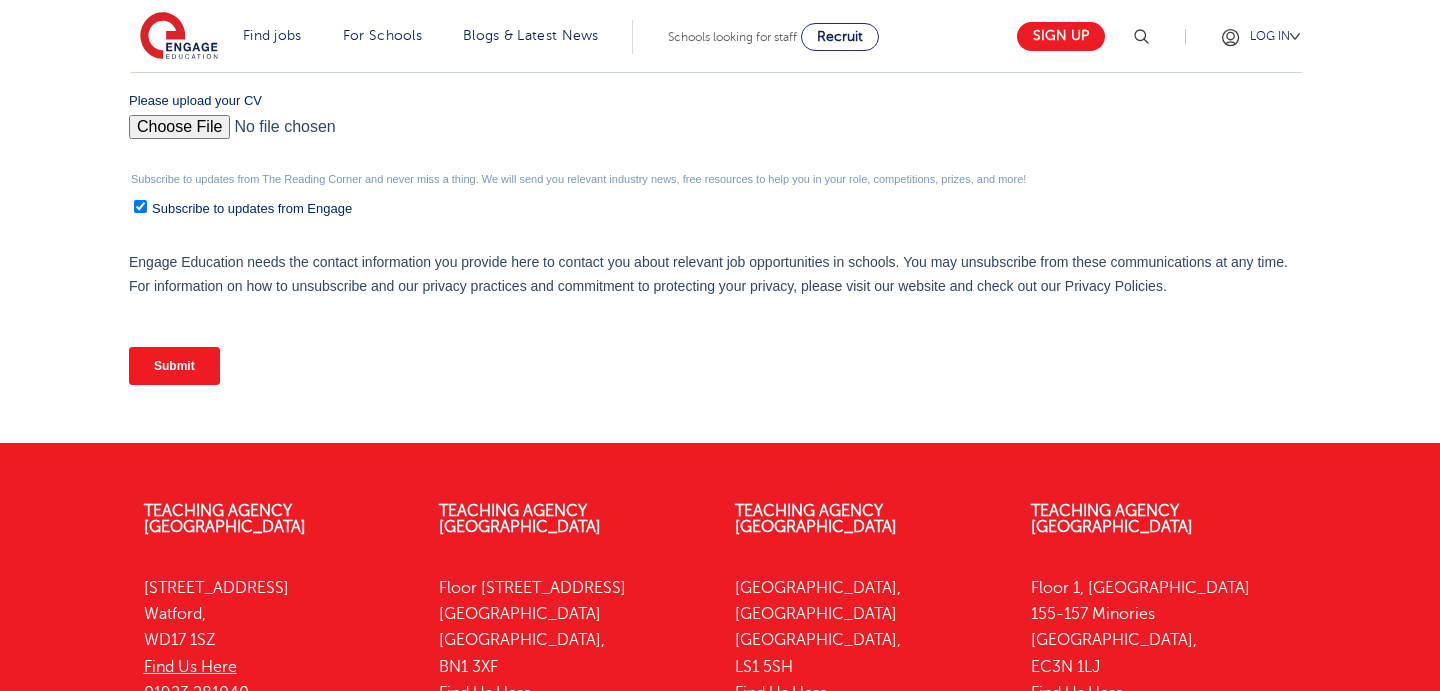 click on "Submit" at bounding box center [173, 366] 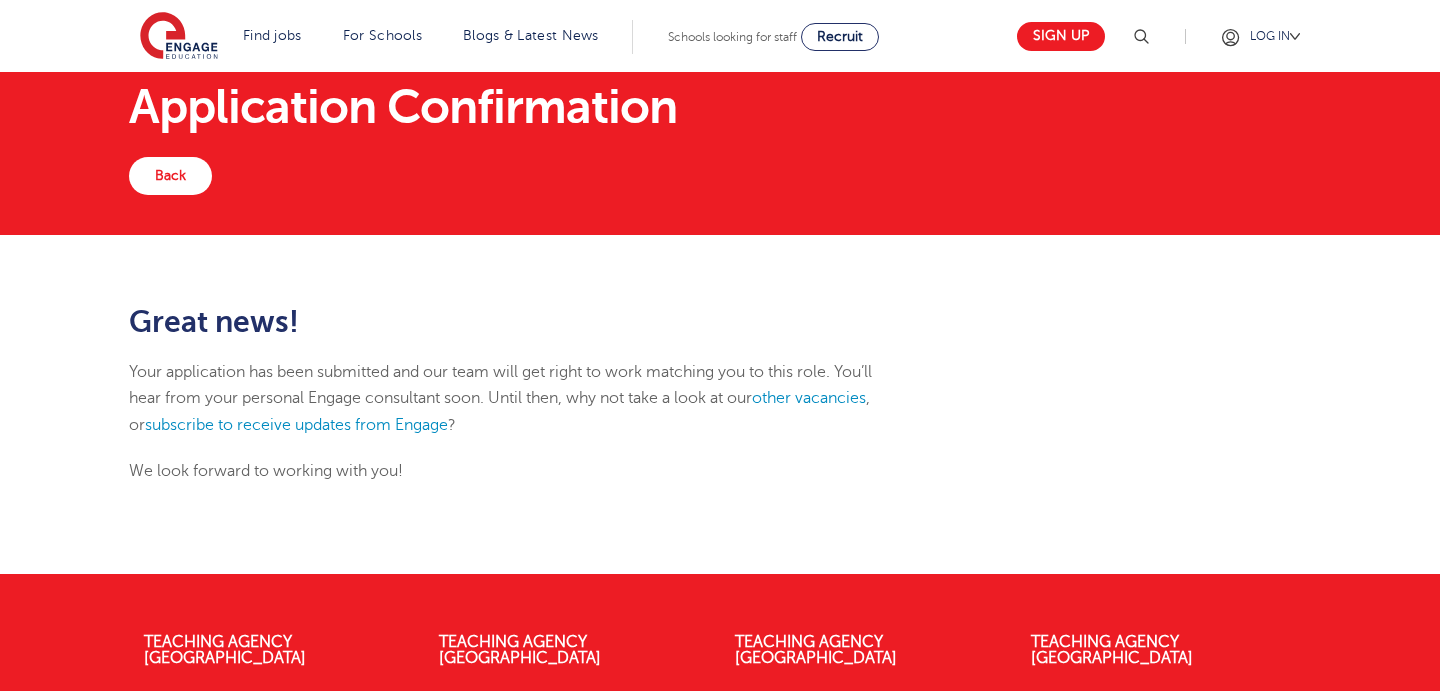 scroll, scrollTop: 57, scrollLeft: 0, axis: vertical 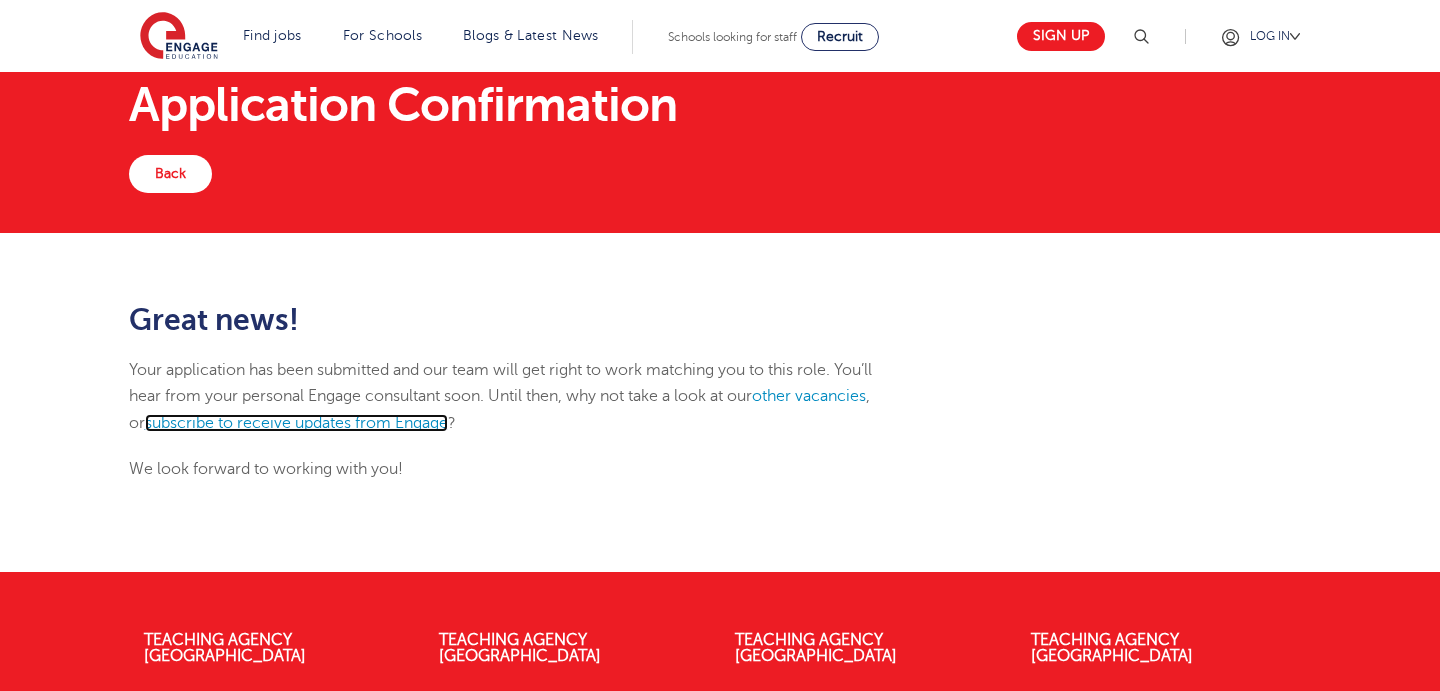 click on "subscribe to receive updates from Engage" at bounding box center [296, 423] 